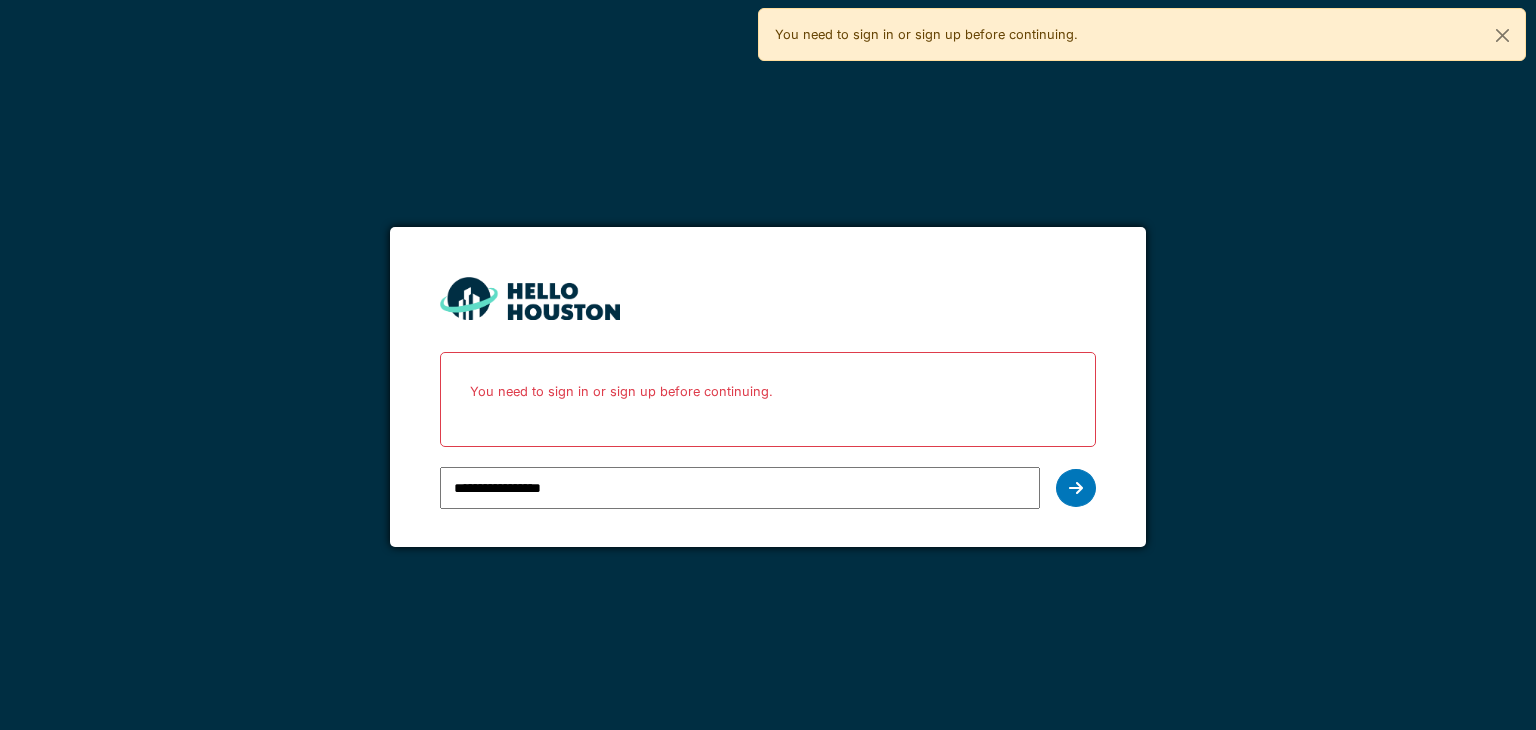scroll, scrollTop: 0, scrollLeft: 0, axis: both 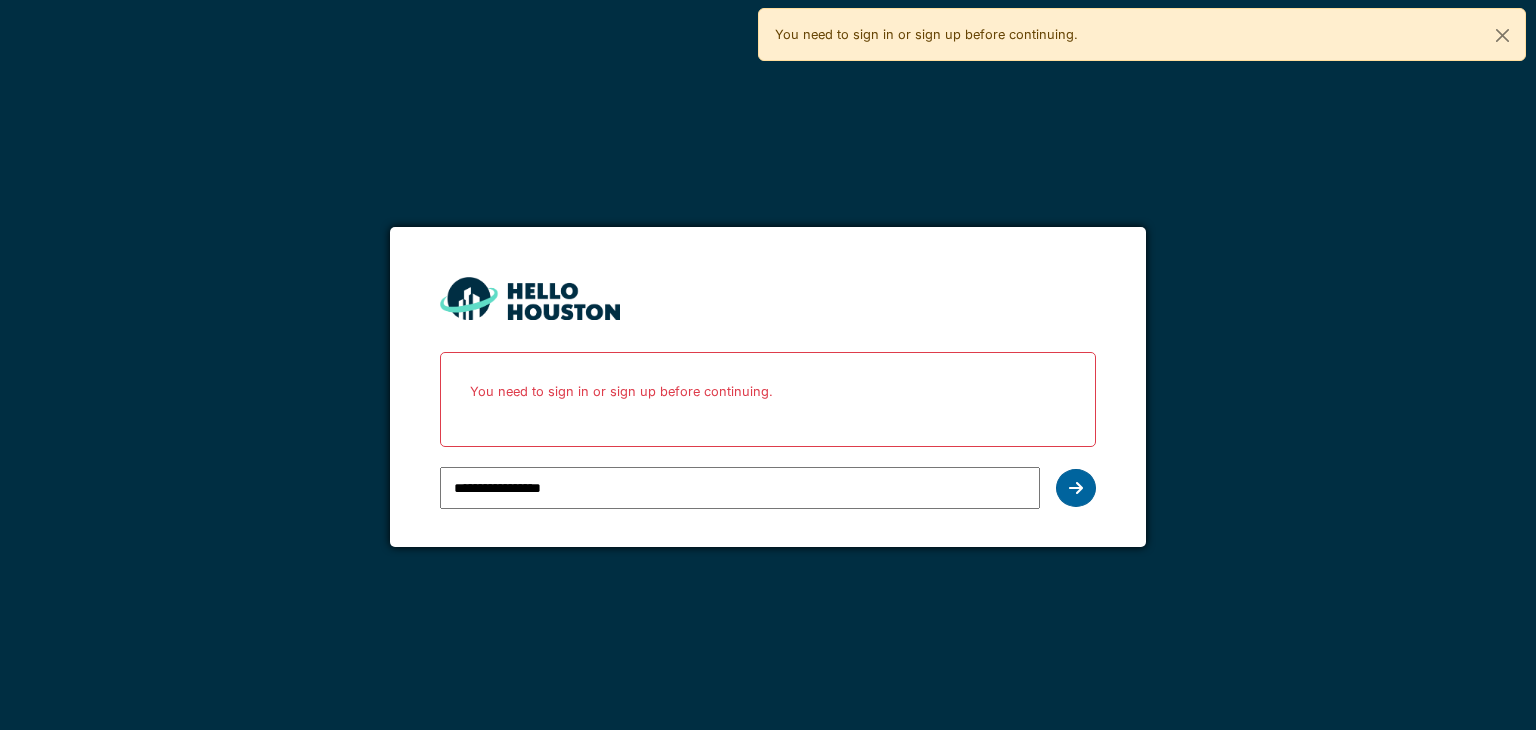 click at bounding box center (1076, 488) 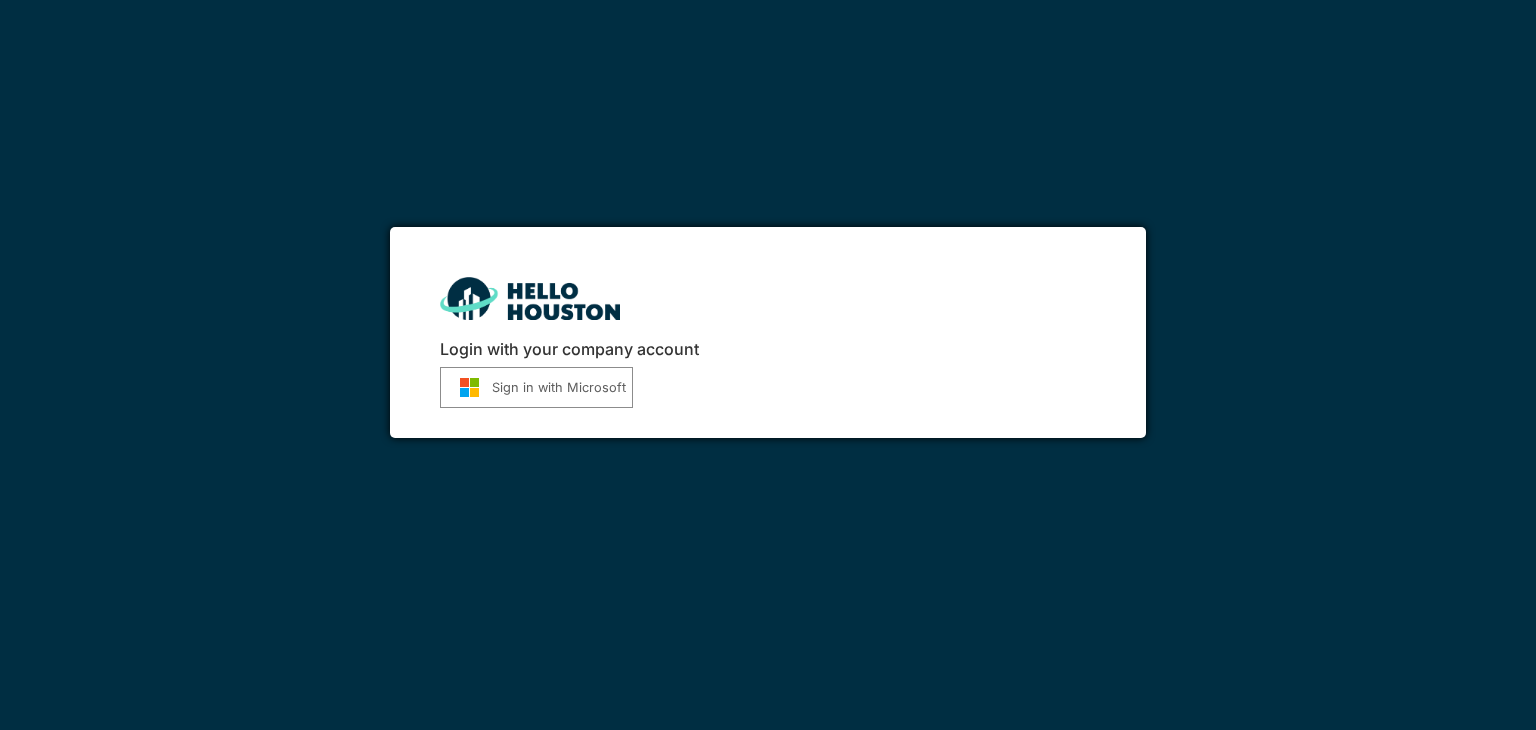 scroll, scrollTop: 0, scrollLeft: 0, axis: both 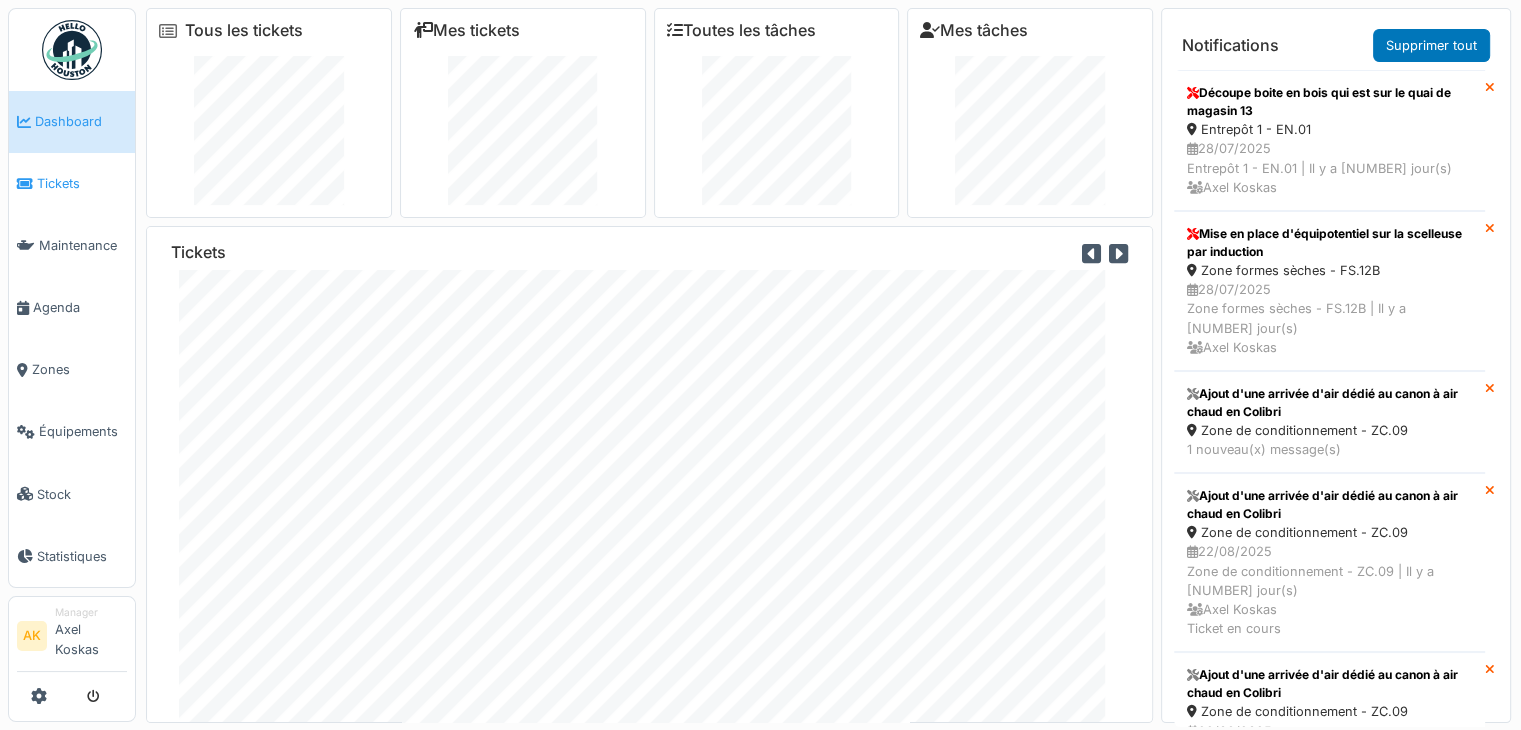 click on "Tickets" at bounding box center [82, 183] 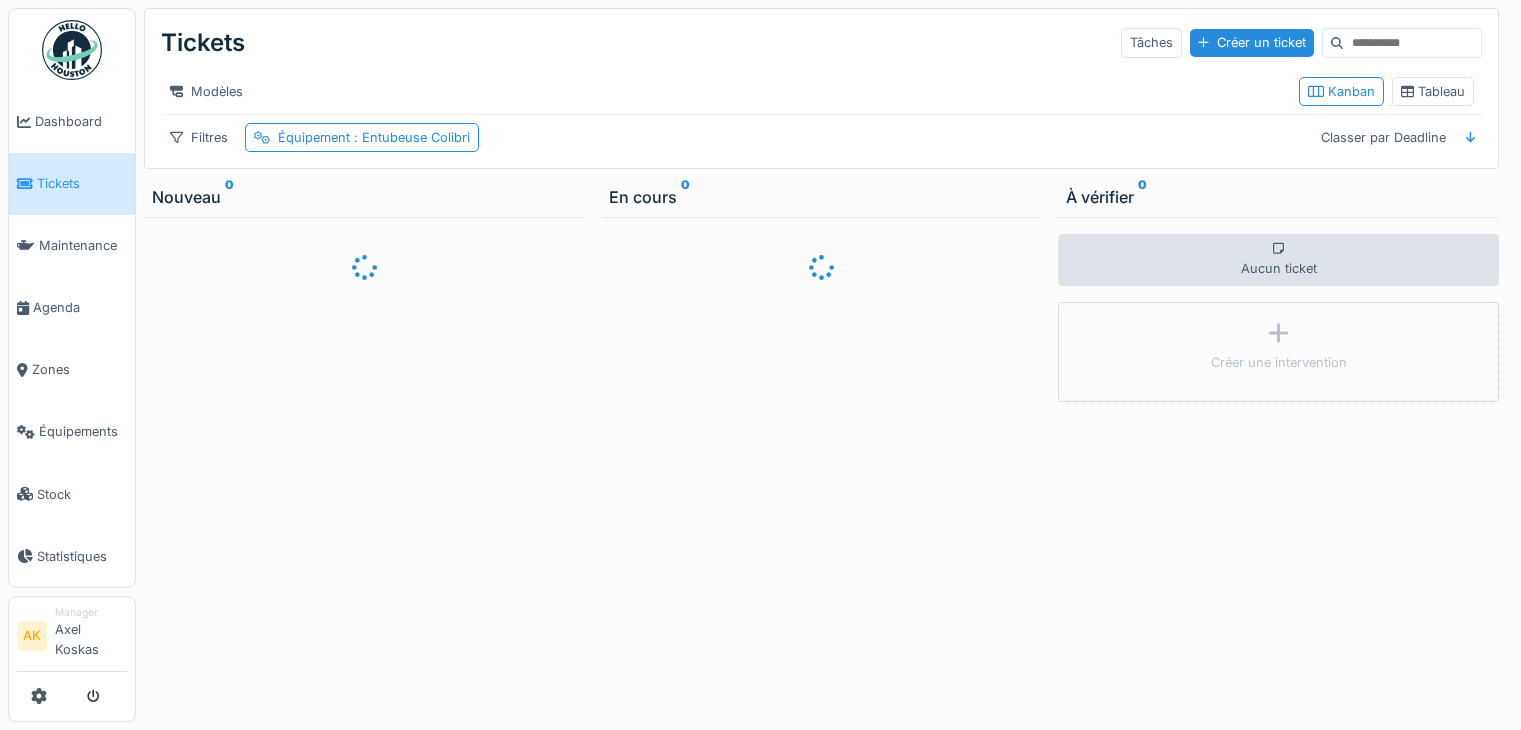 scroll, scrollTop: 0, scrollLeft: 0, axis: both 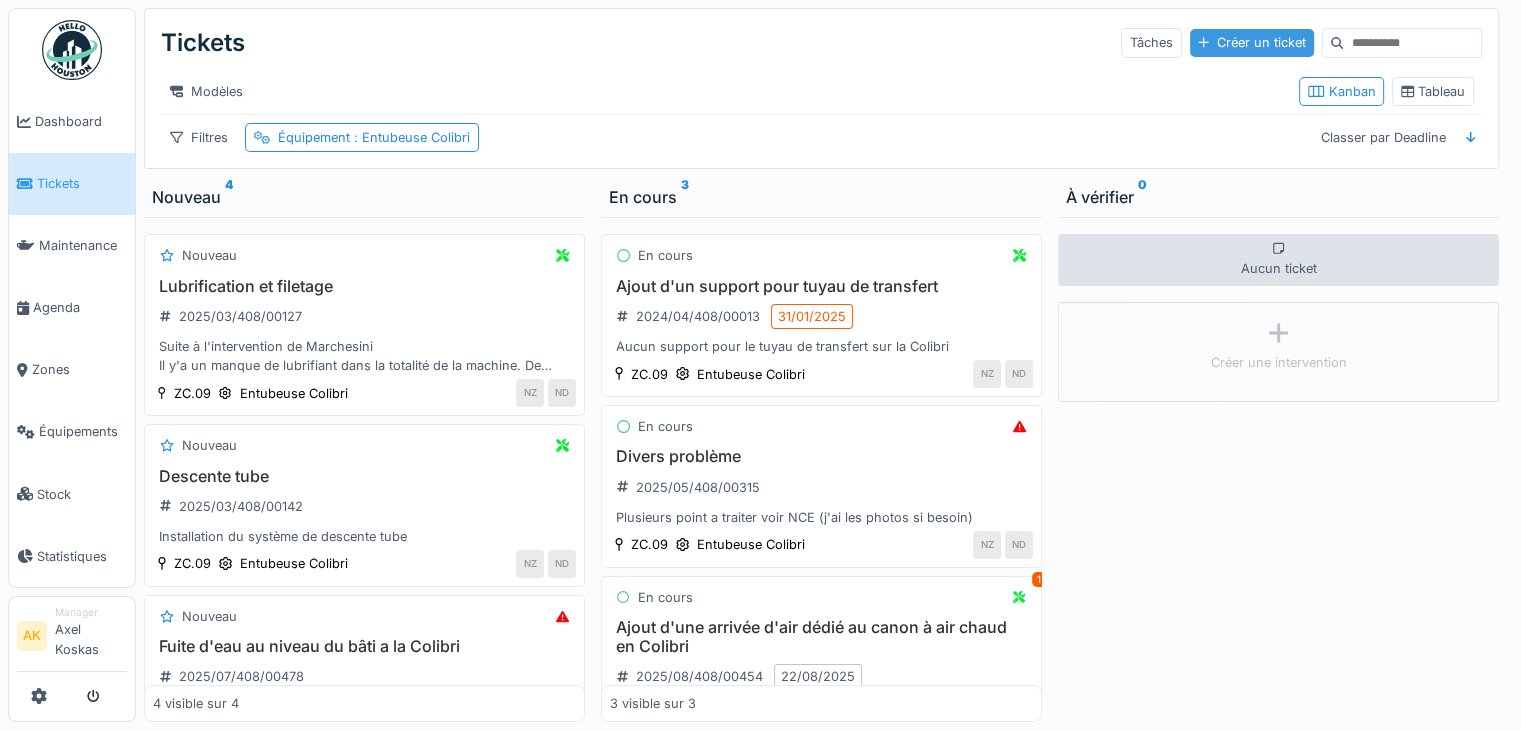click on "Créer un ticket" at bounding box center [1252, 42] 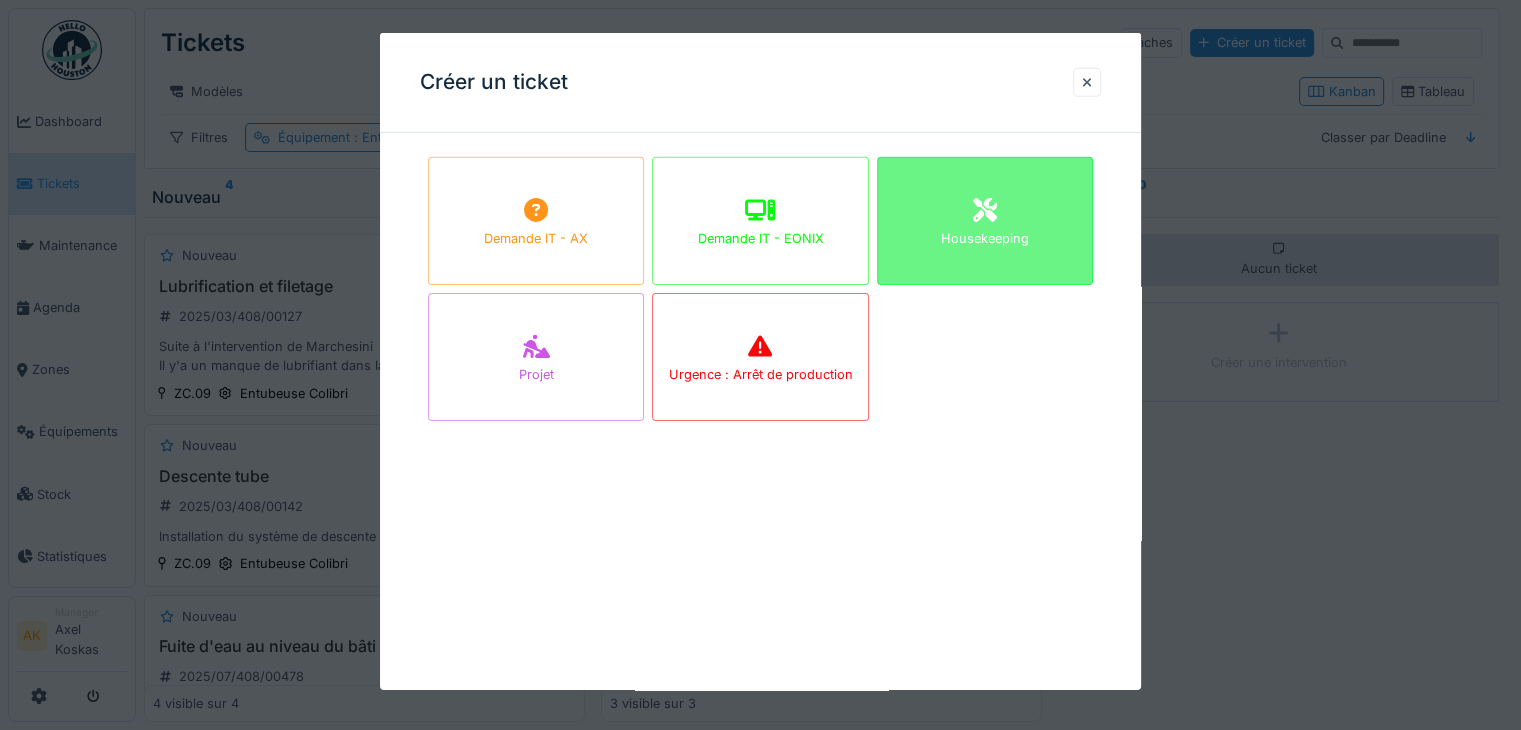 click on "Housekeeping" at bounding box center [985, 221] 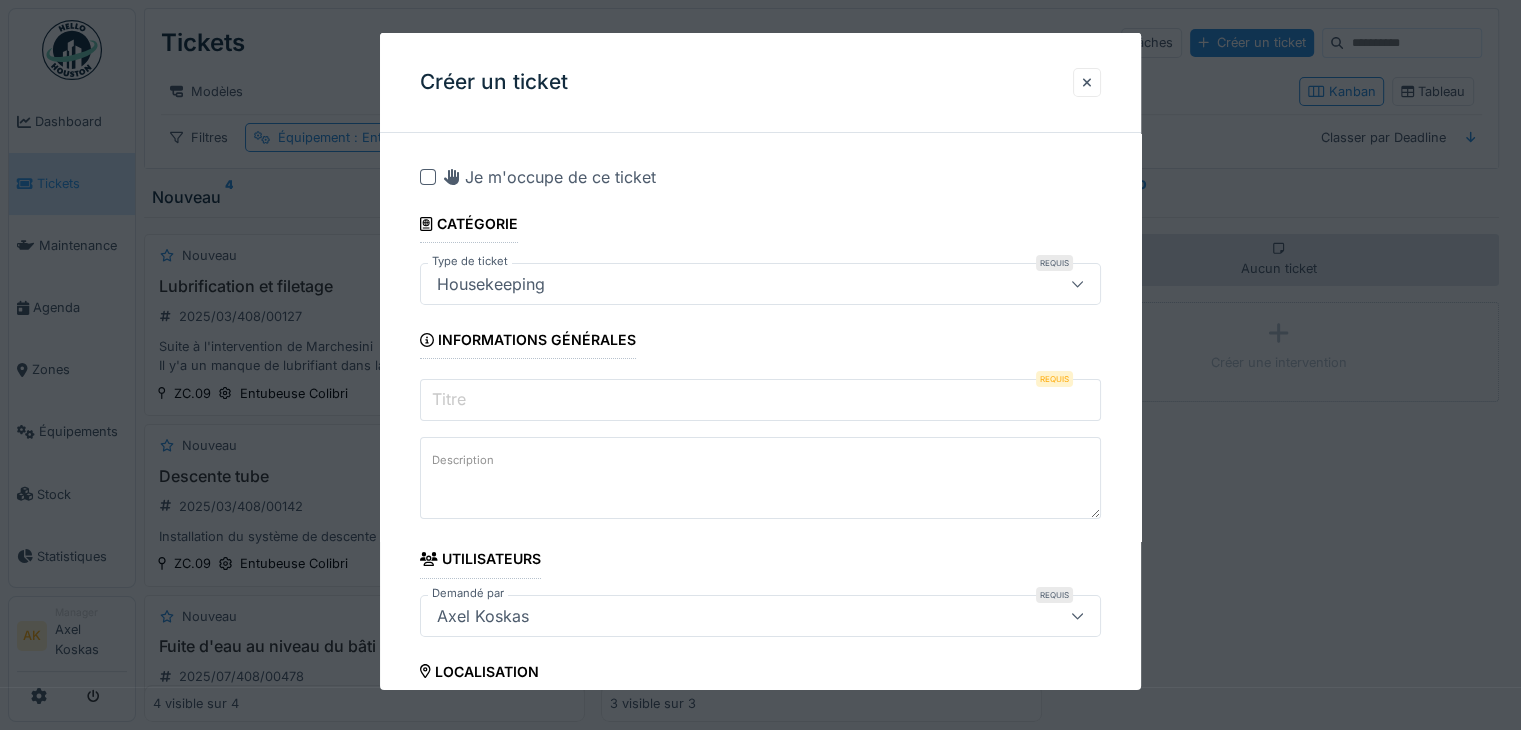 click on "**********" at bounding box center (760, 891) 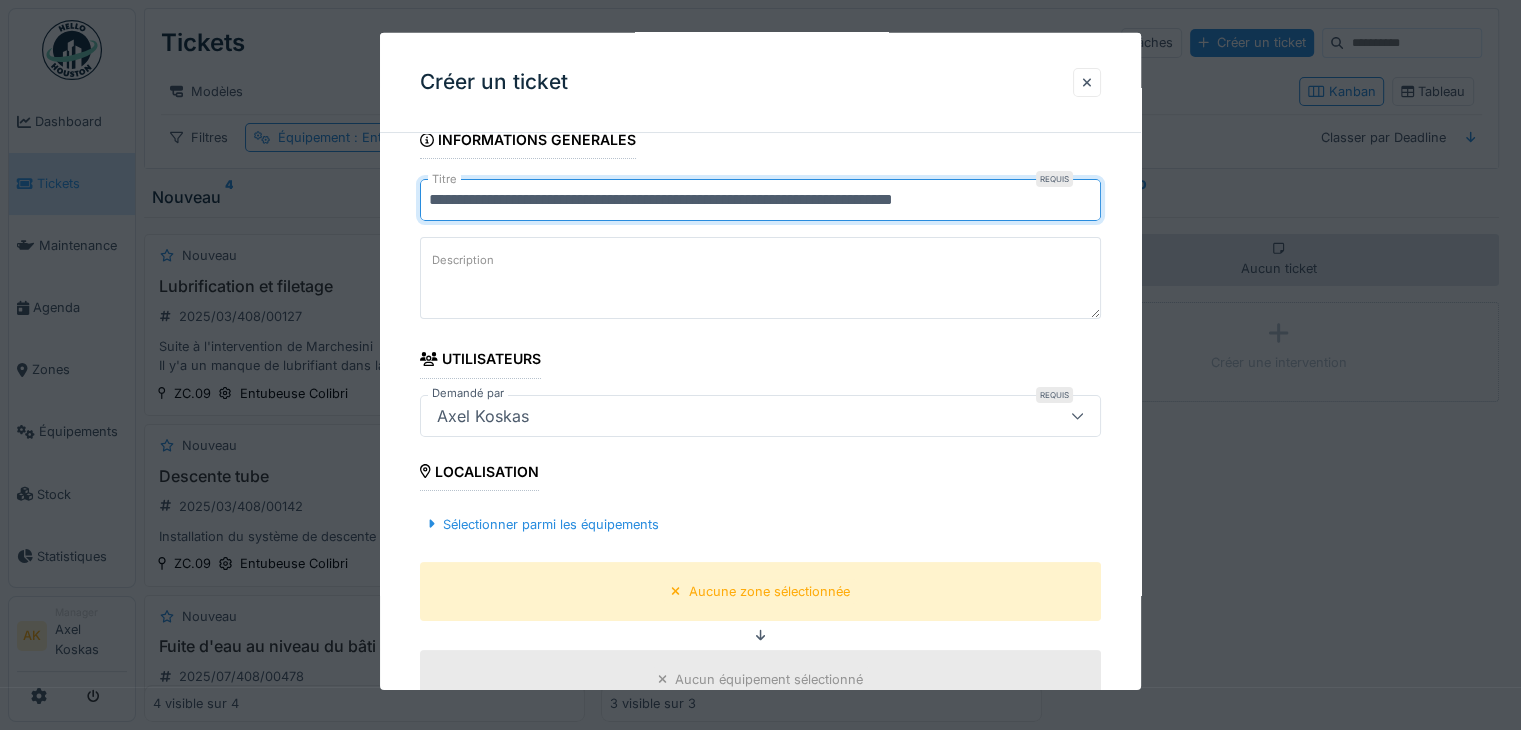 scroll, scrollTop: 400, scrollLeft: 0, axis: vertical 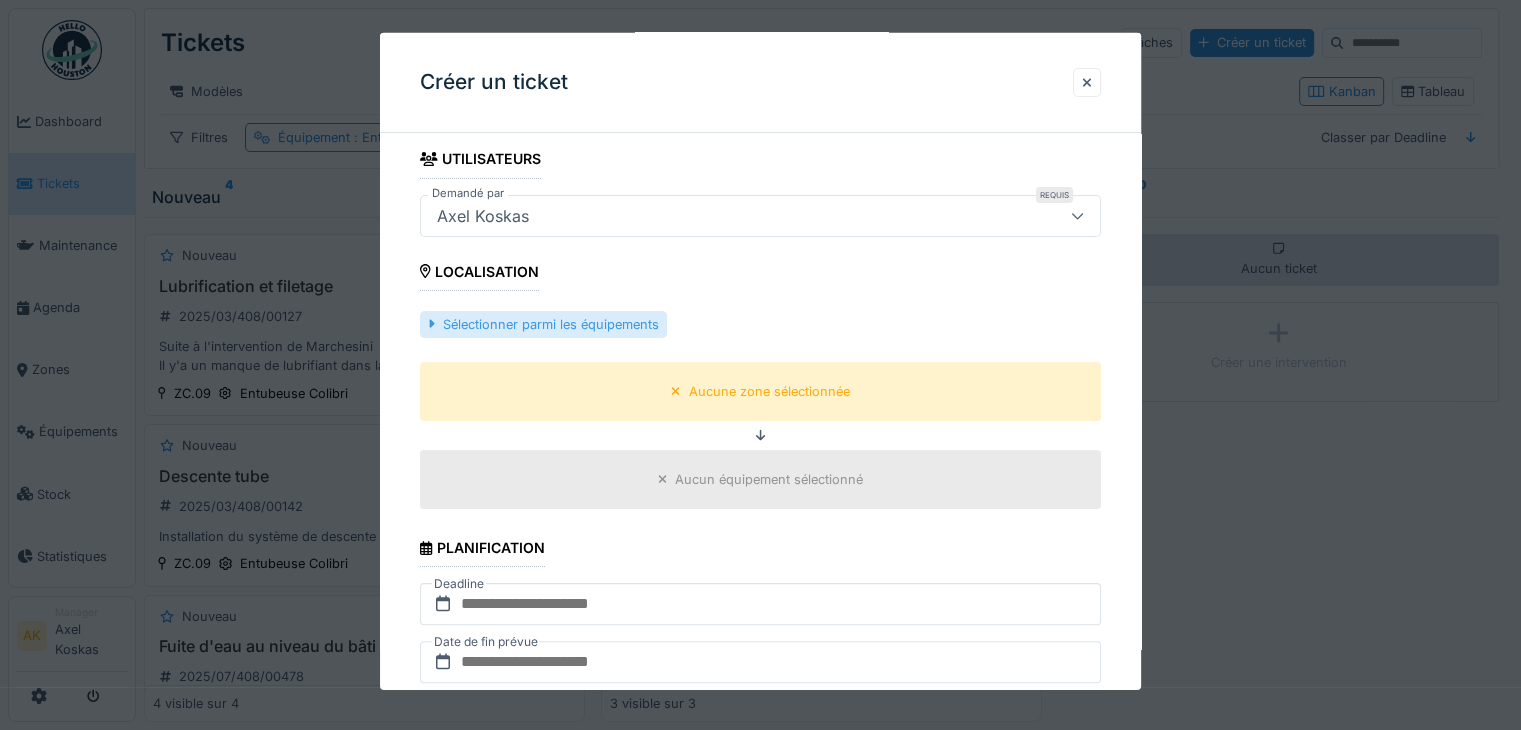type on "**********" 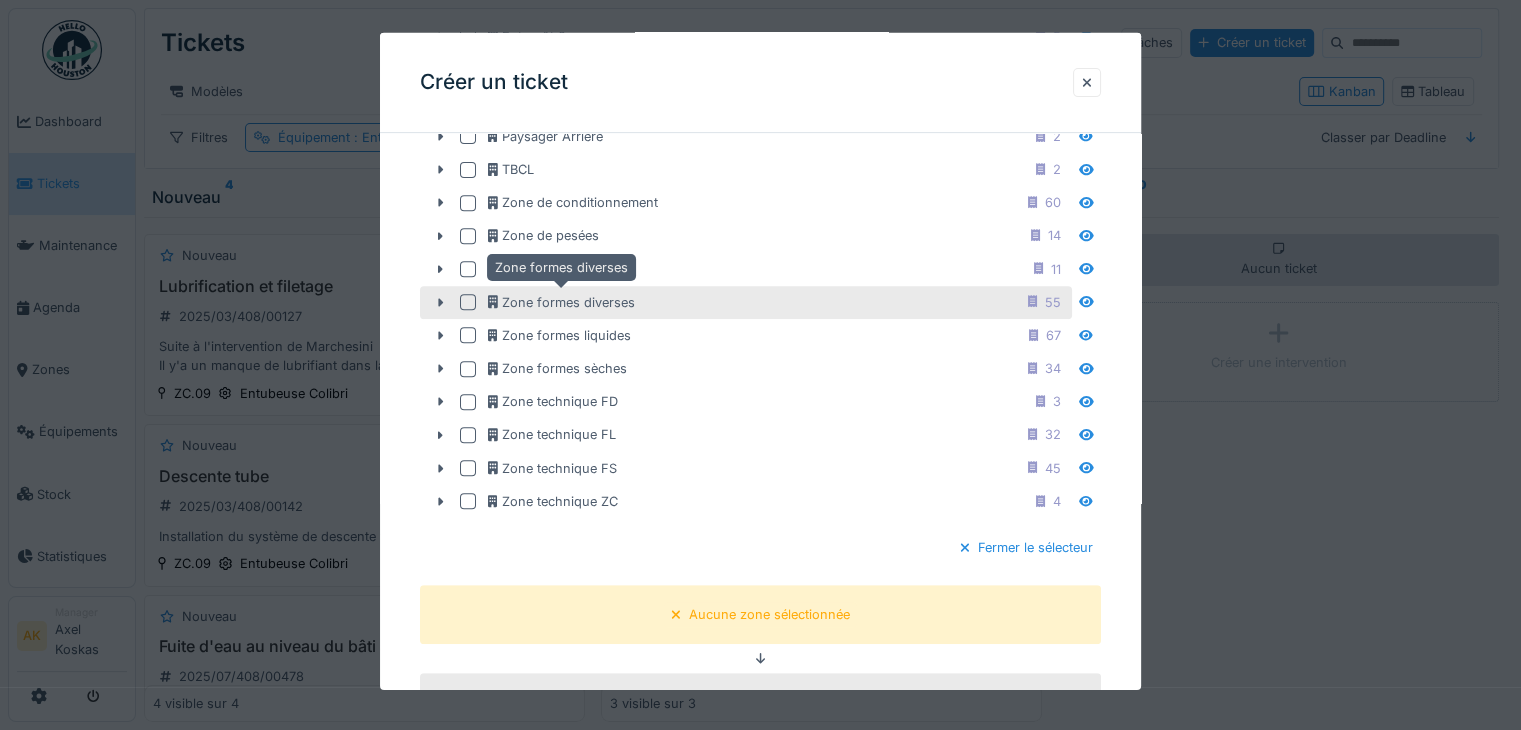 scroll, scrollTop: 700, scrollLeft: 0, axis: vertical 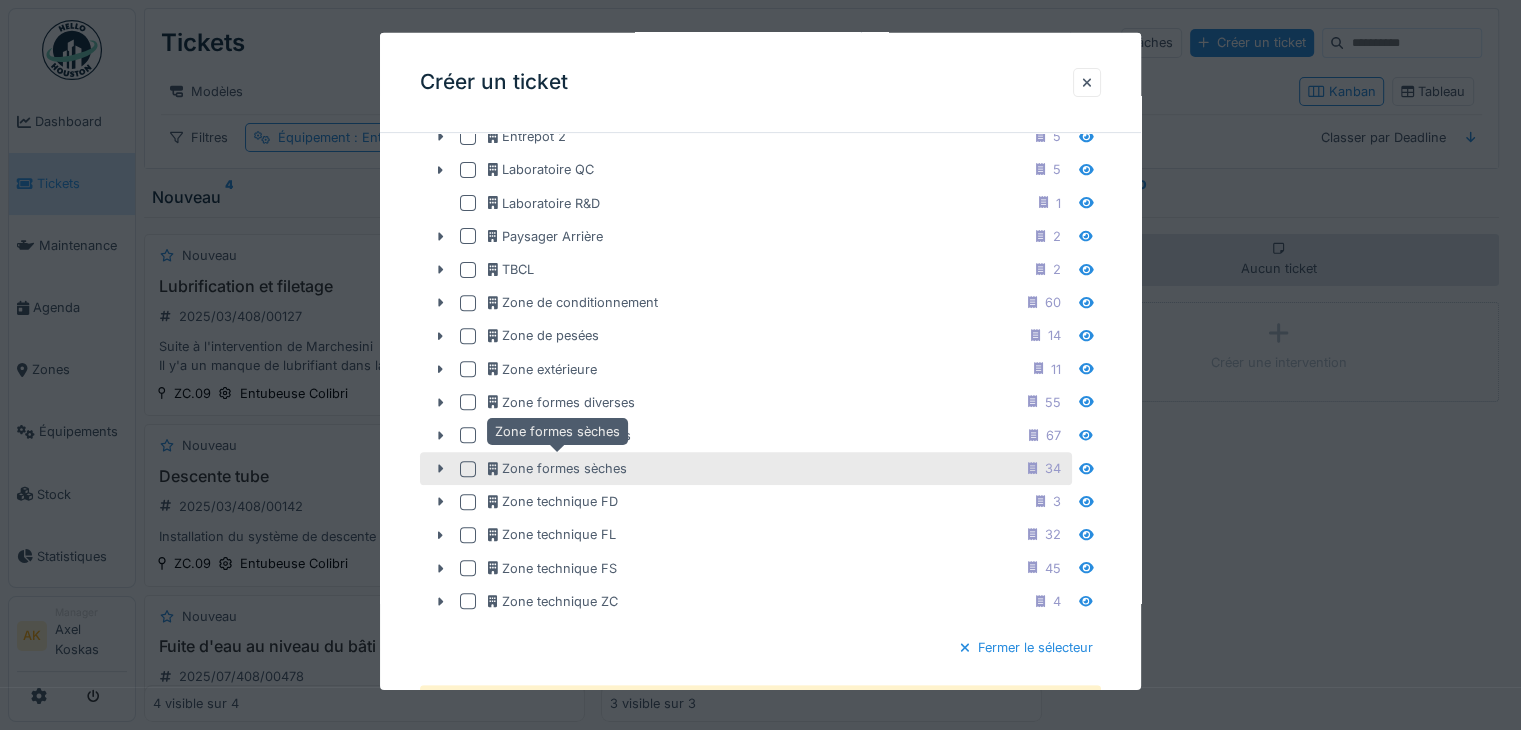 click on "Zone formes sèches" at bounding box center [557, 468] 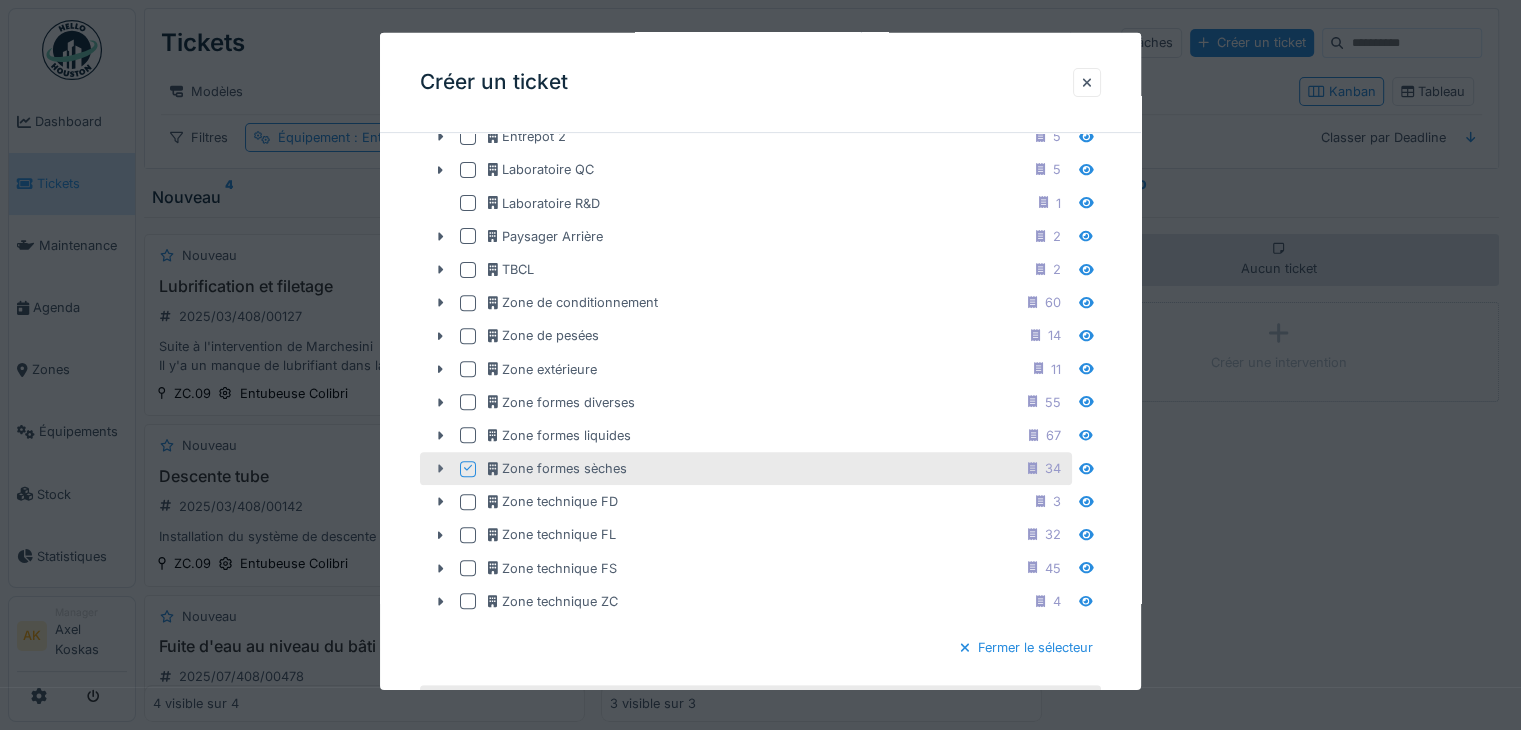 click at bounding box center (440, 468) 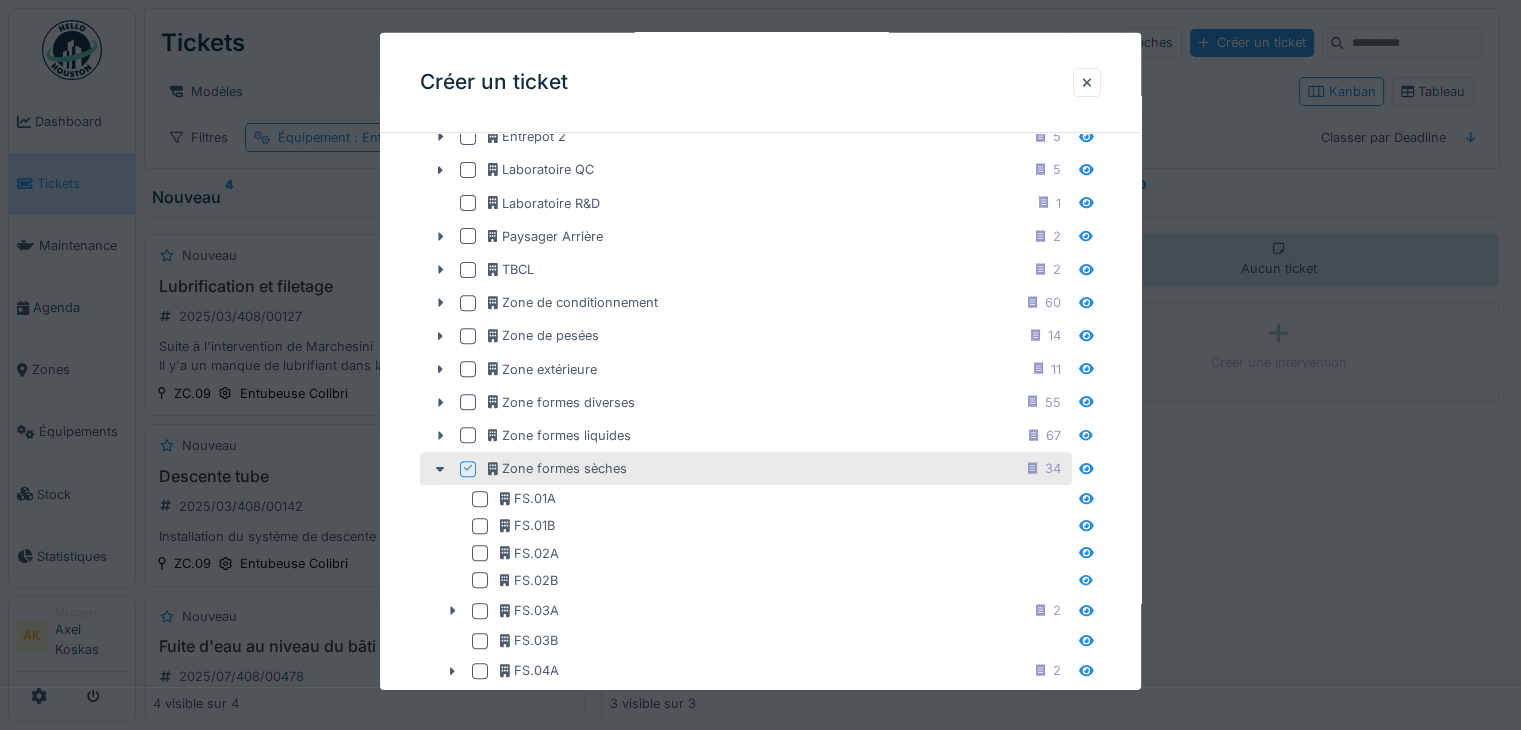 click at bounding box center (468, 469) 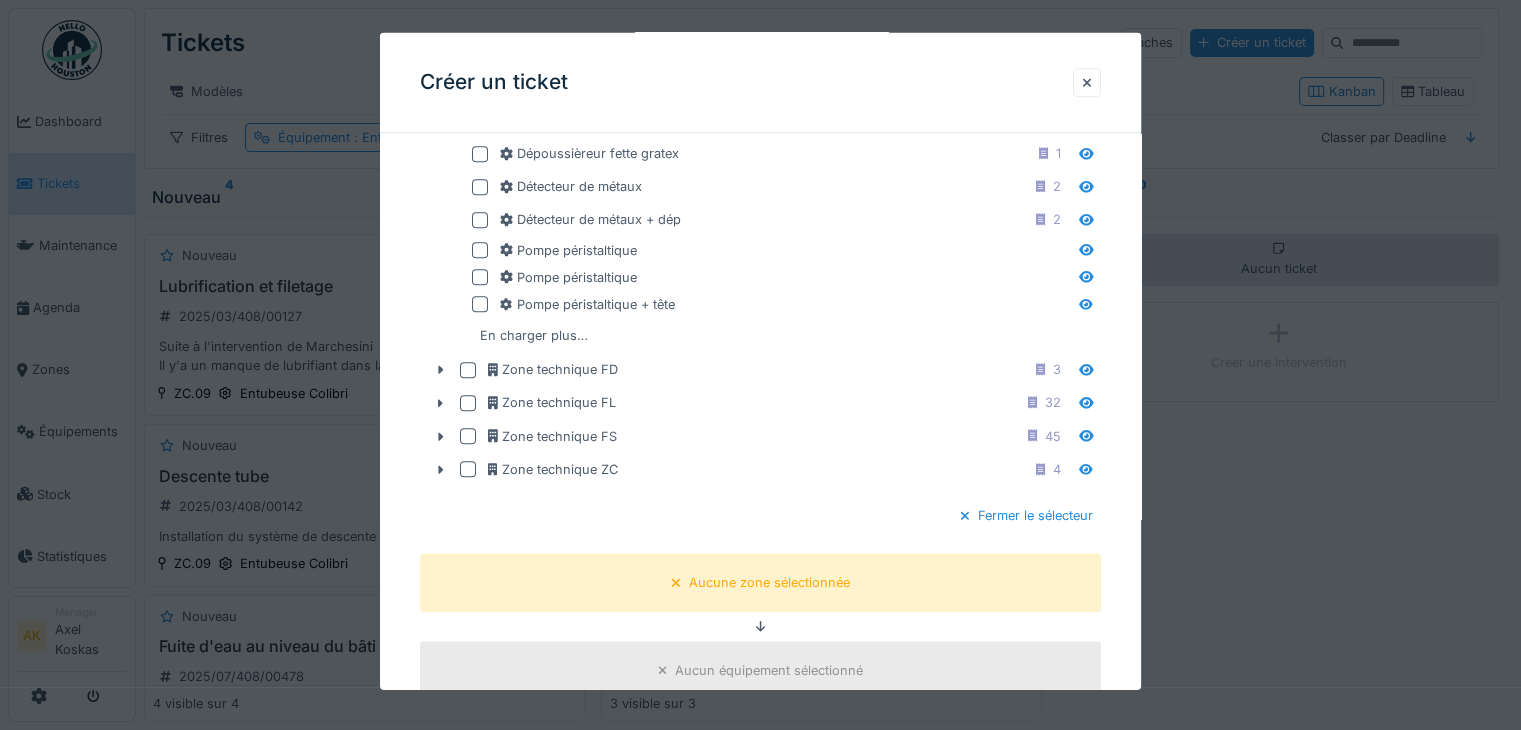 scroll, scrollTop: 1700, scrollLeft: 0, axis: vertical 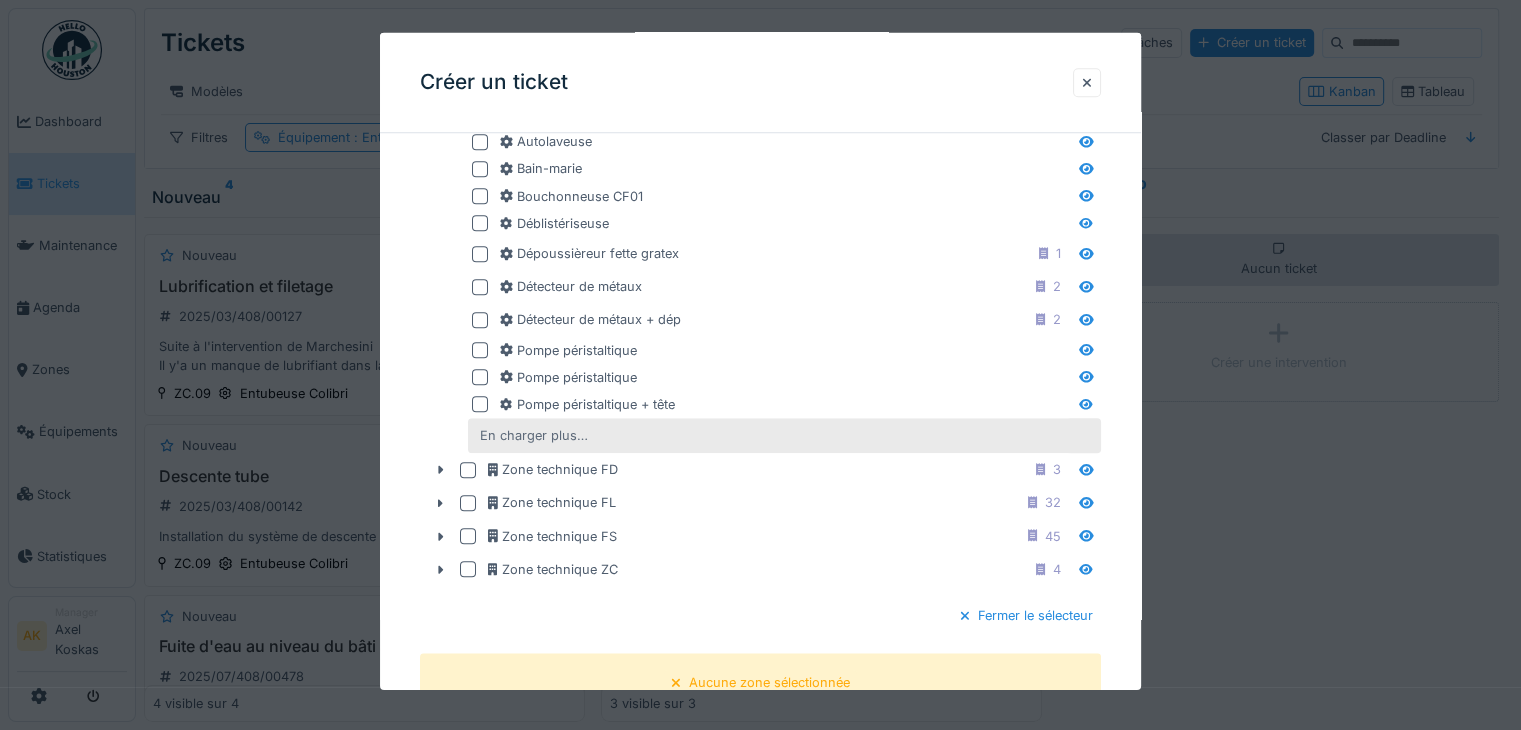 click on "En charger plus…" at bounding box center [534, 435] 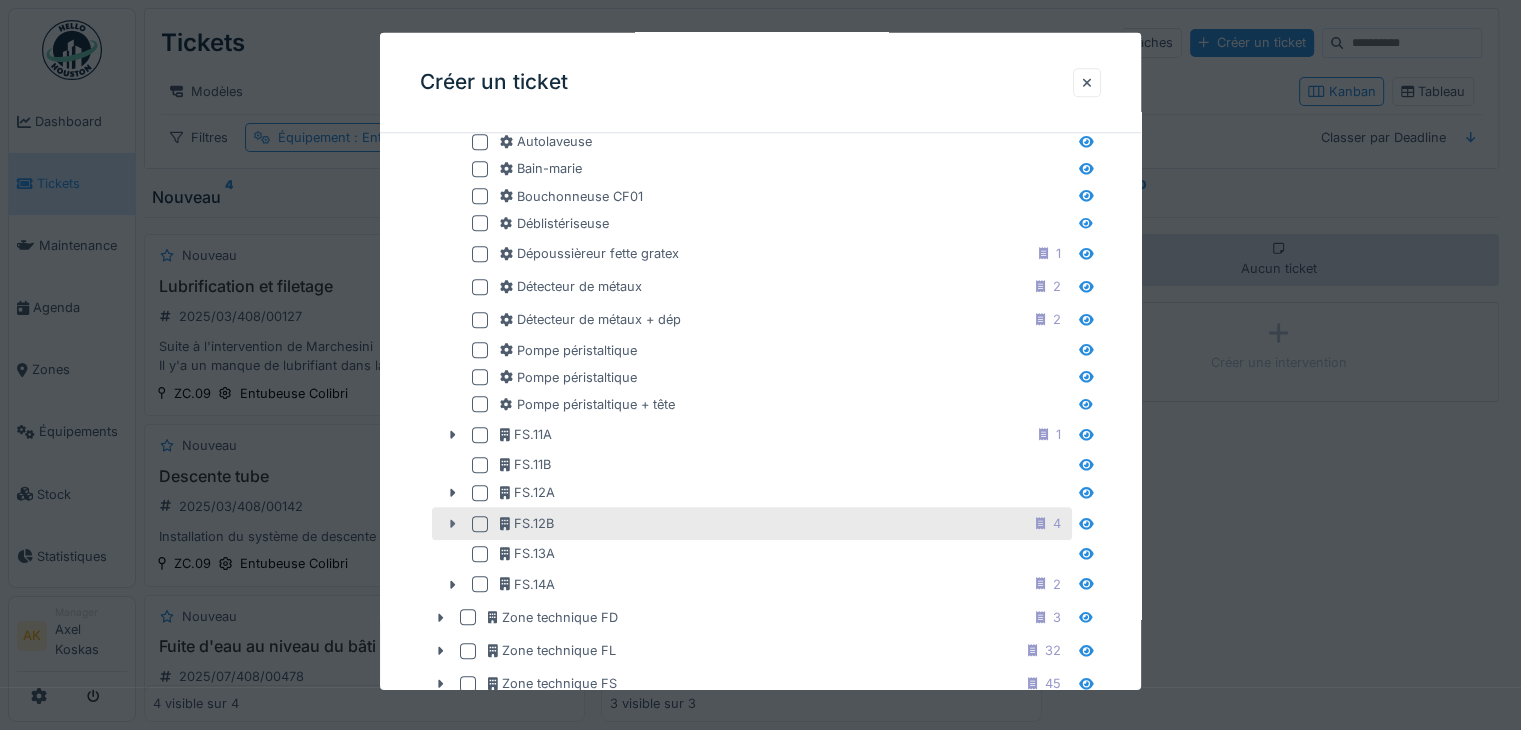 click 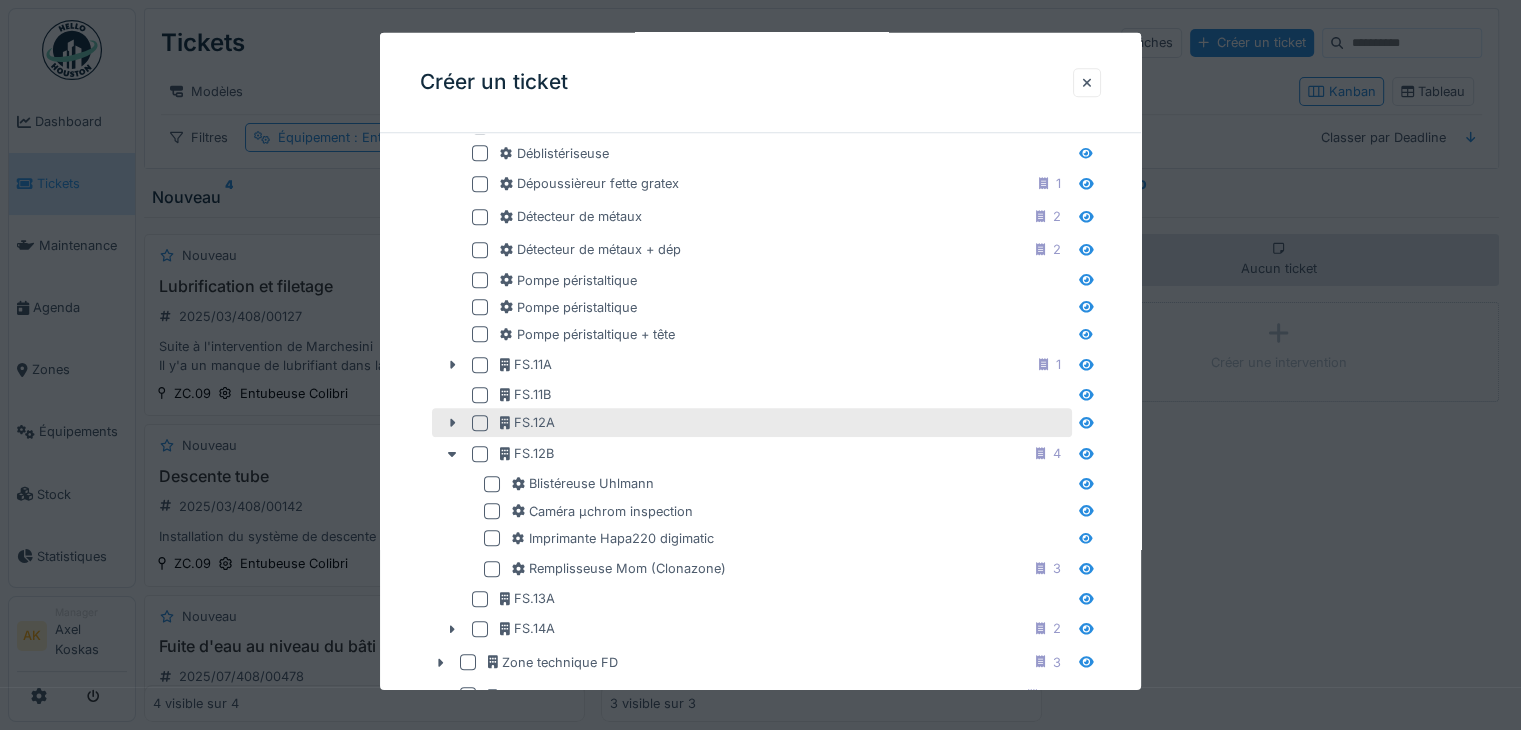 scroll, scrollTop: 1800, scrollLeft: 0, axis: vertical 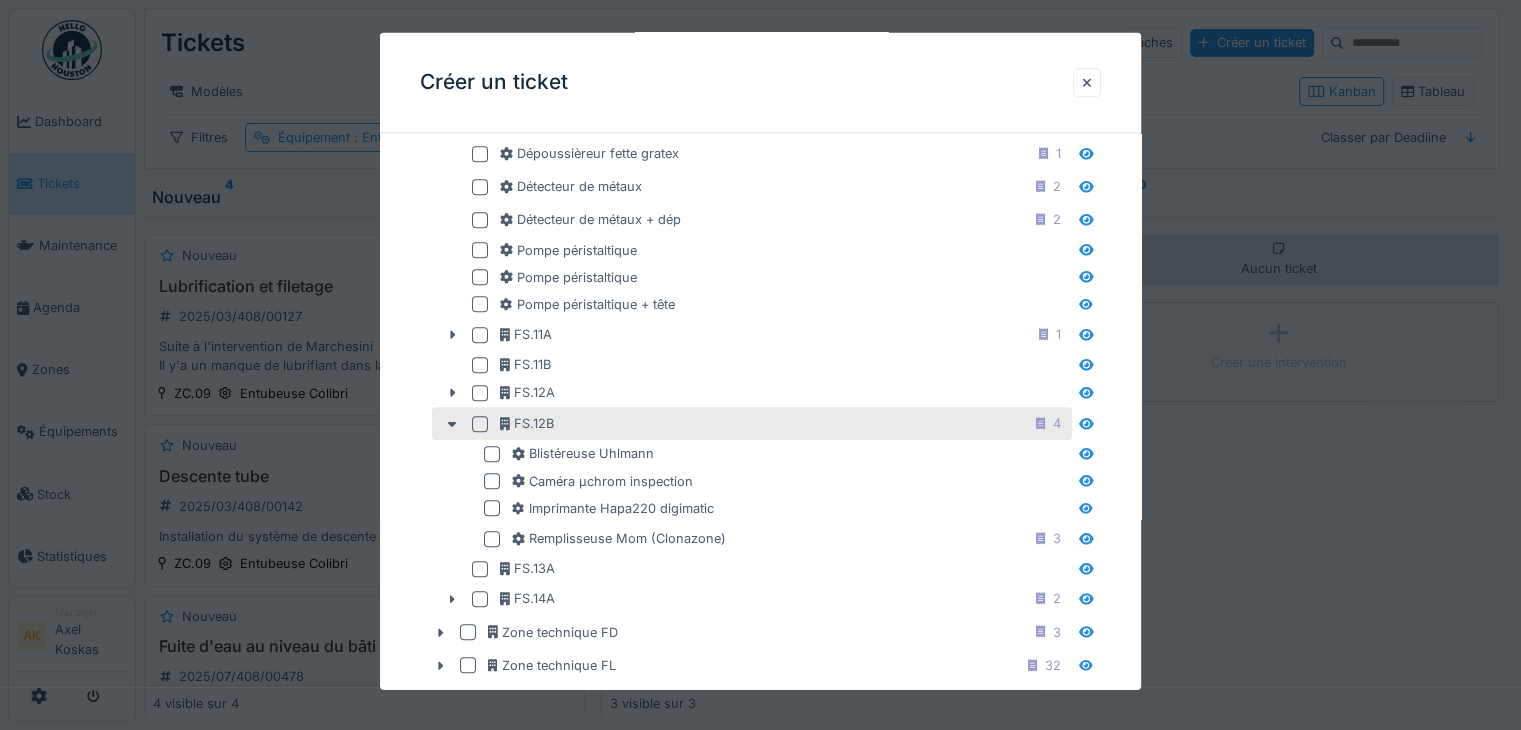 click at bounding box center [480, 424] 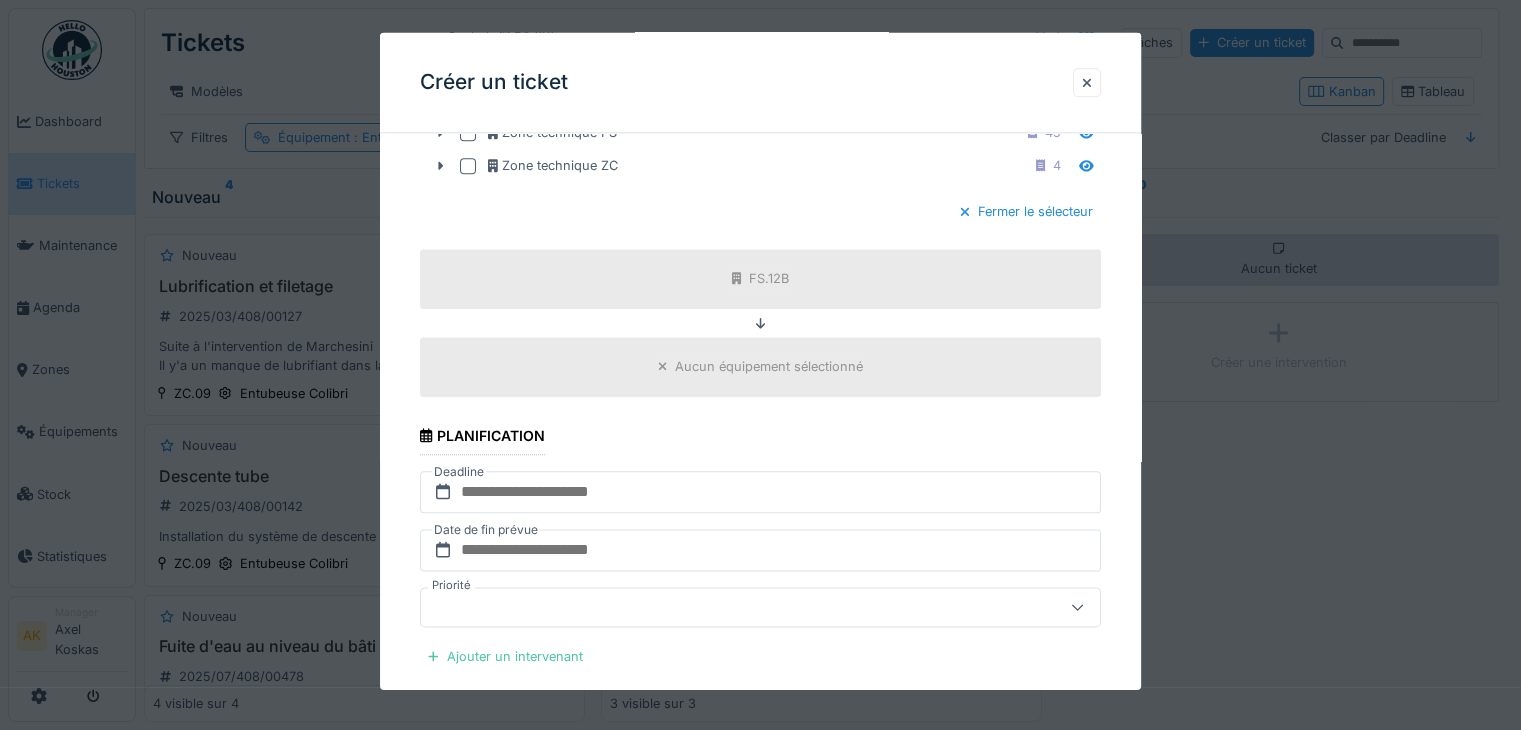 scroll, scrollTop: 2600, scrollLeft: 0, axis: vertical 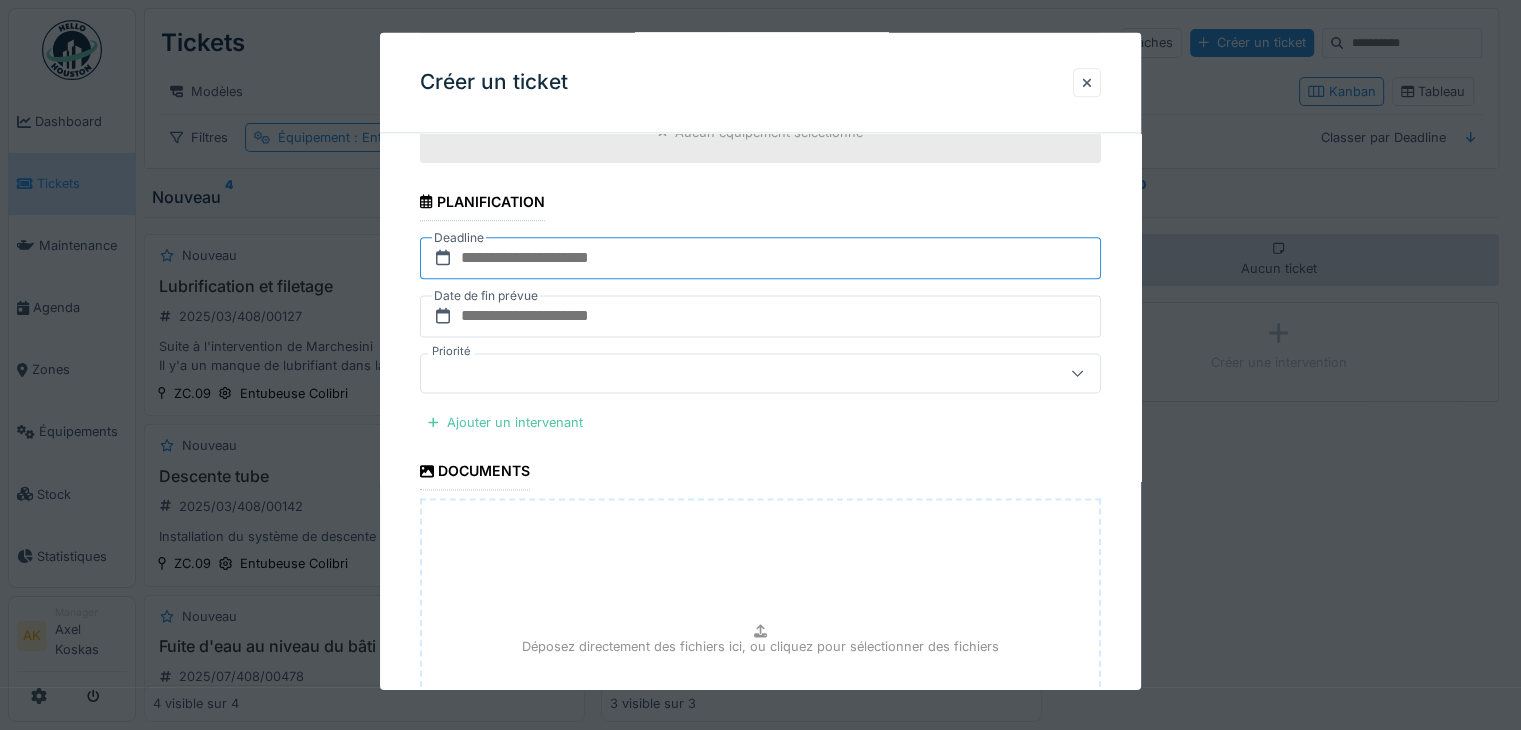 click at bounding box center [760, 258] 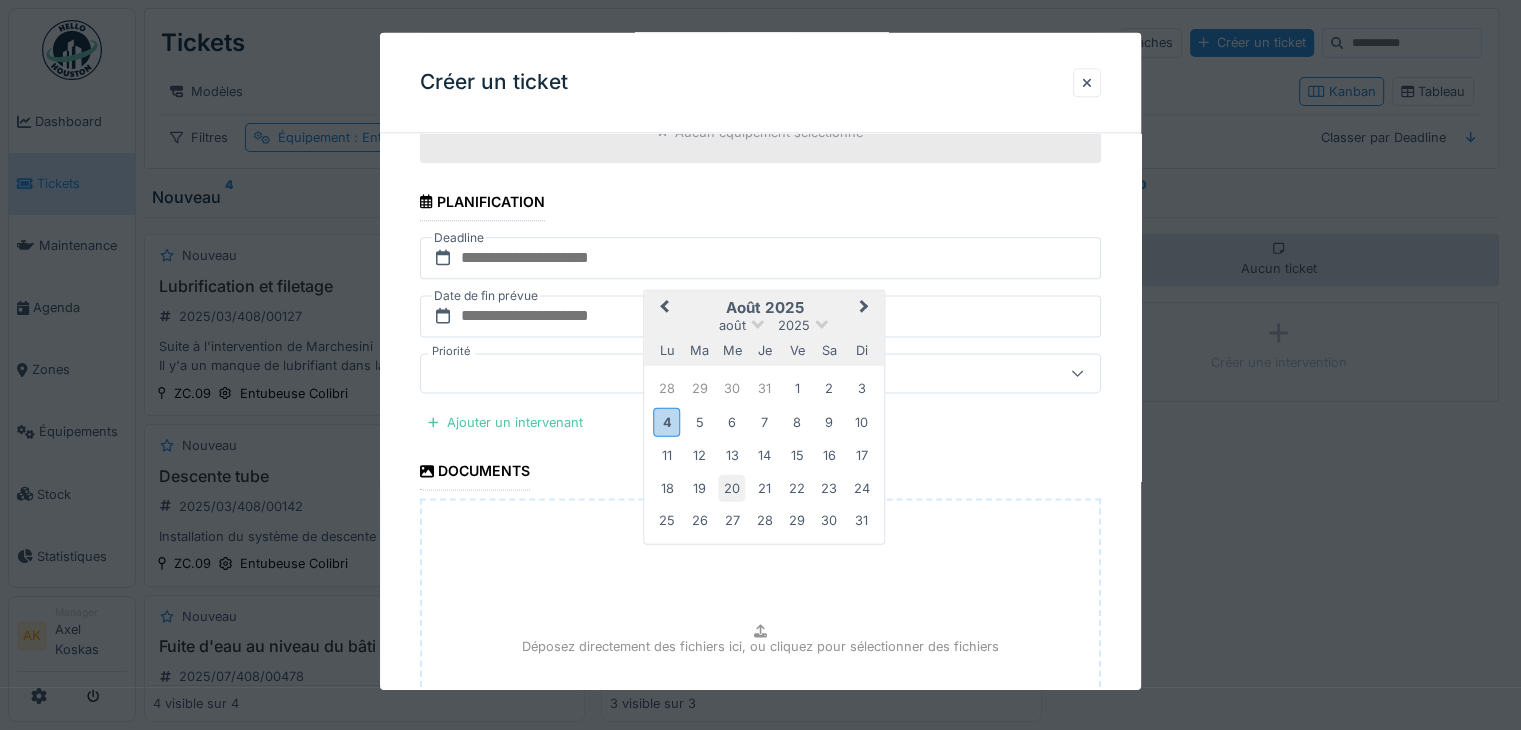 click on "18 19 20 21 22 23 24" at bounding box center (764, 487) 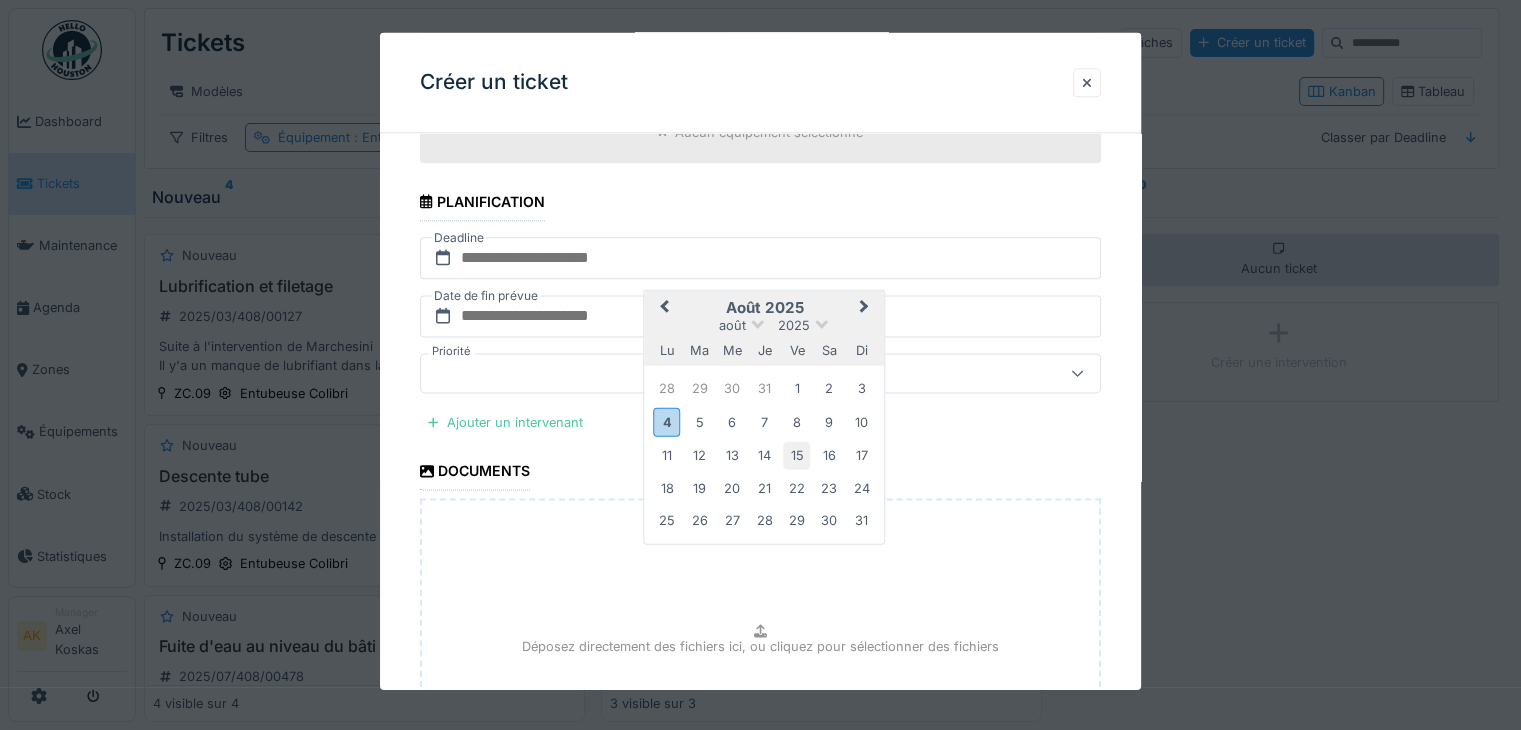 click on "15" at bounding box center [796, 455] 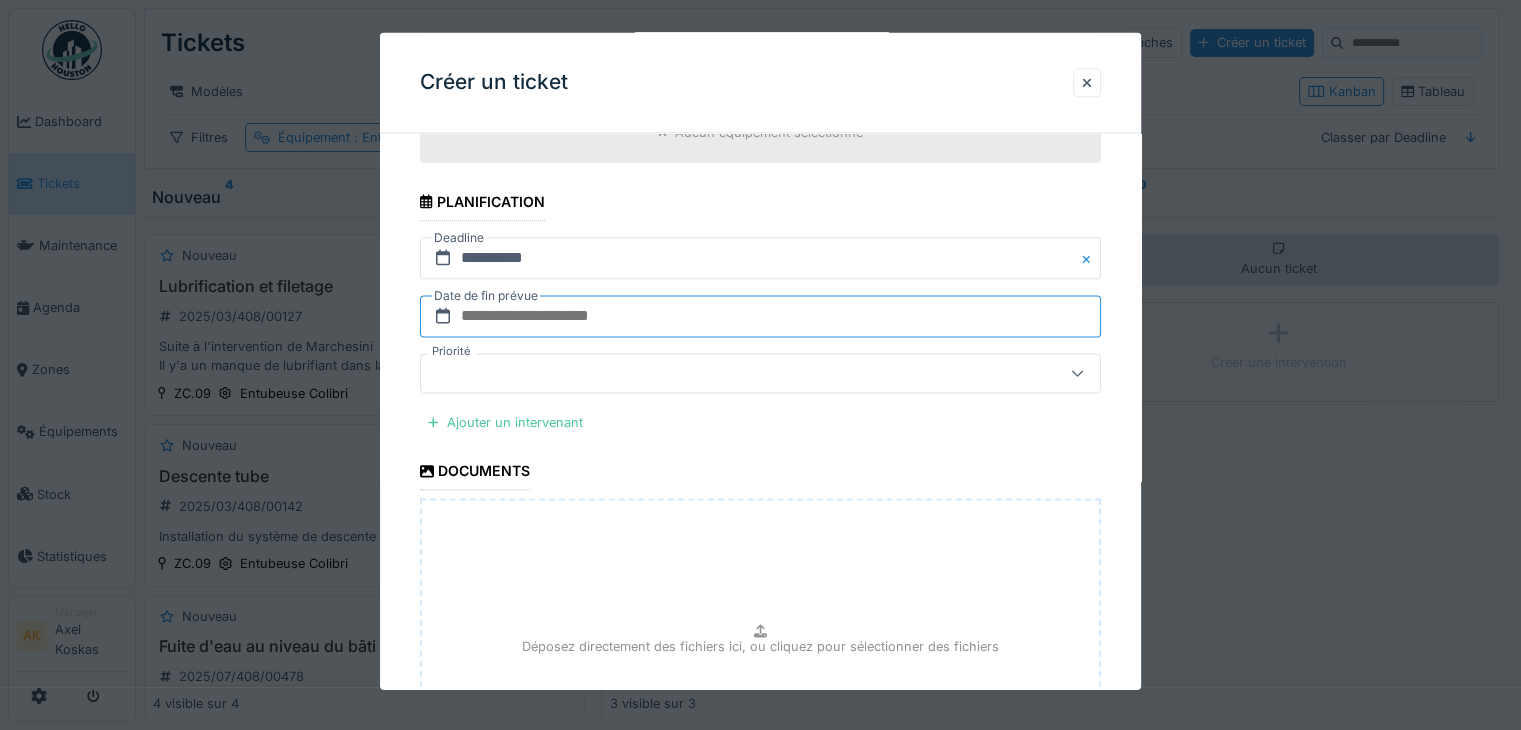 click at bounding box center (760, 316) 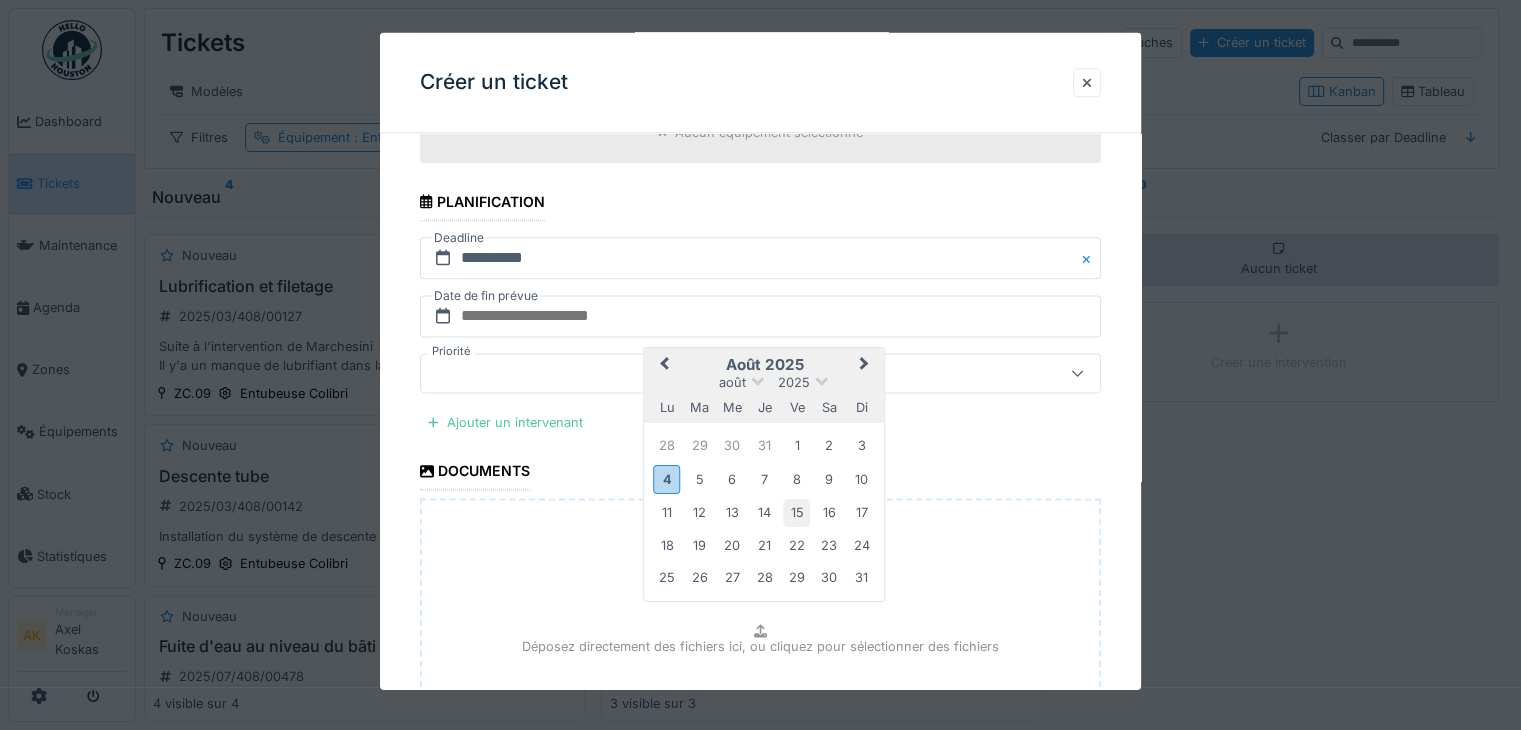 click on "15" at bounding box center (796, 512) 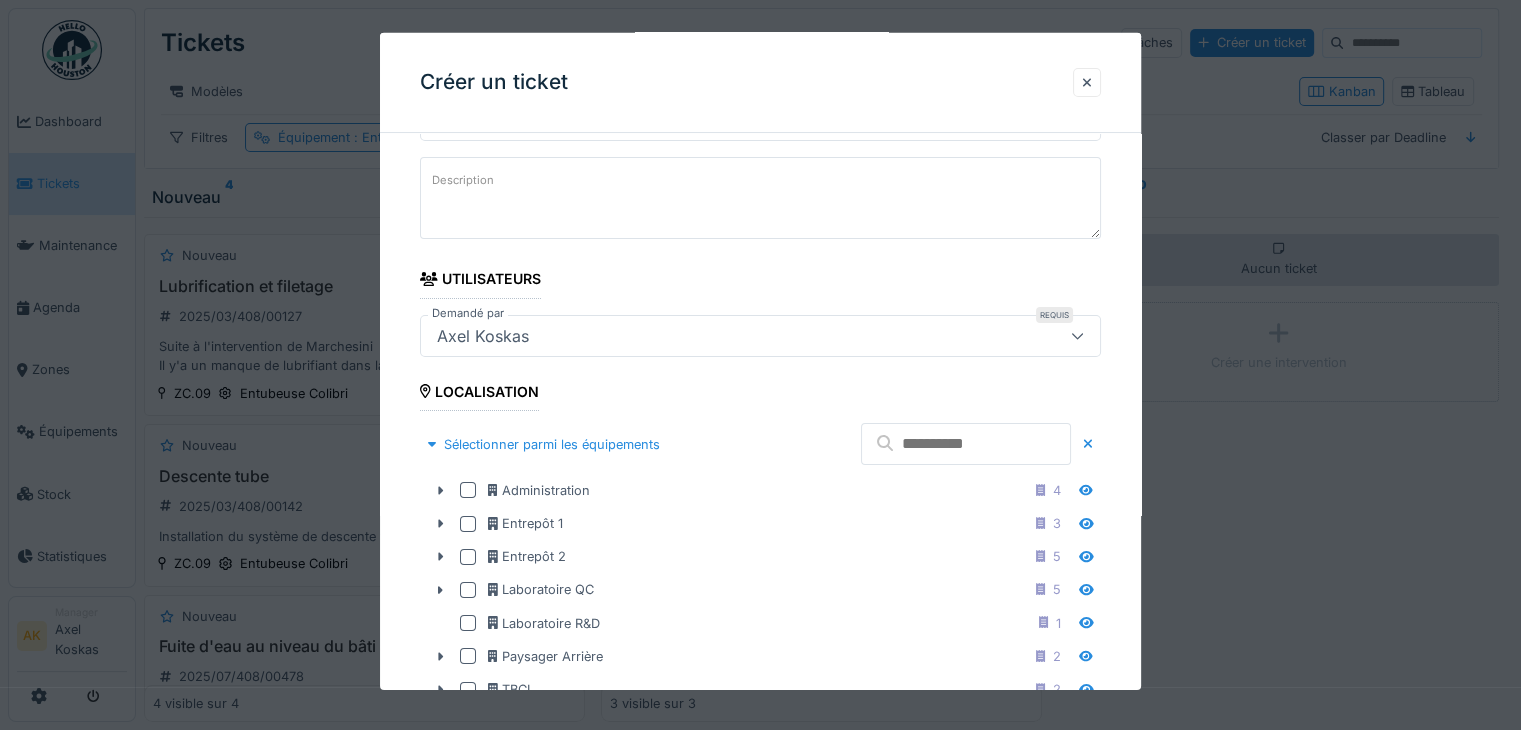 scroll, scrollTop: 0, scrollLeft: 0, axis: both 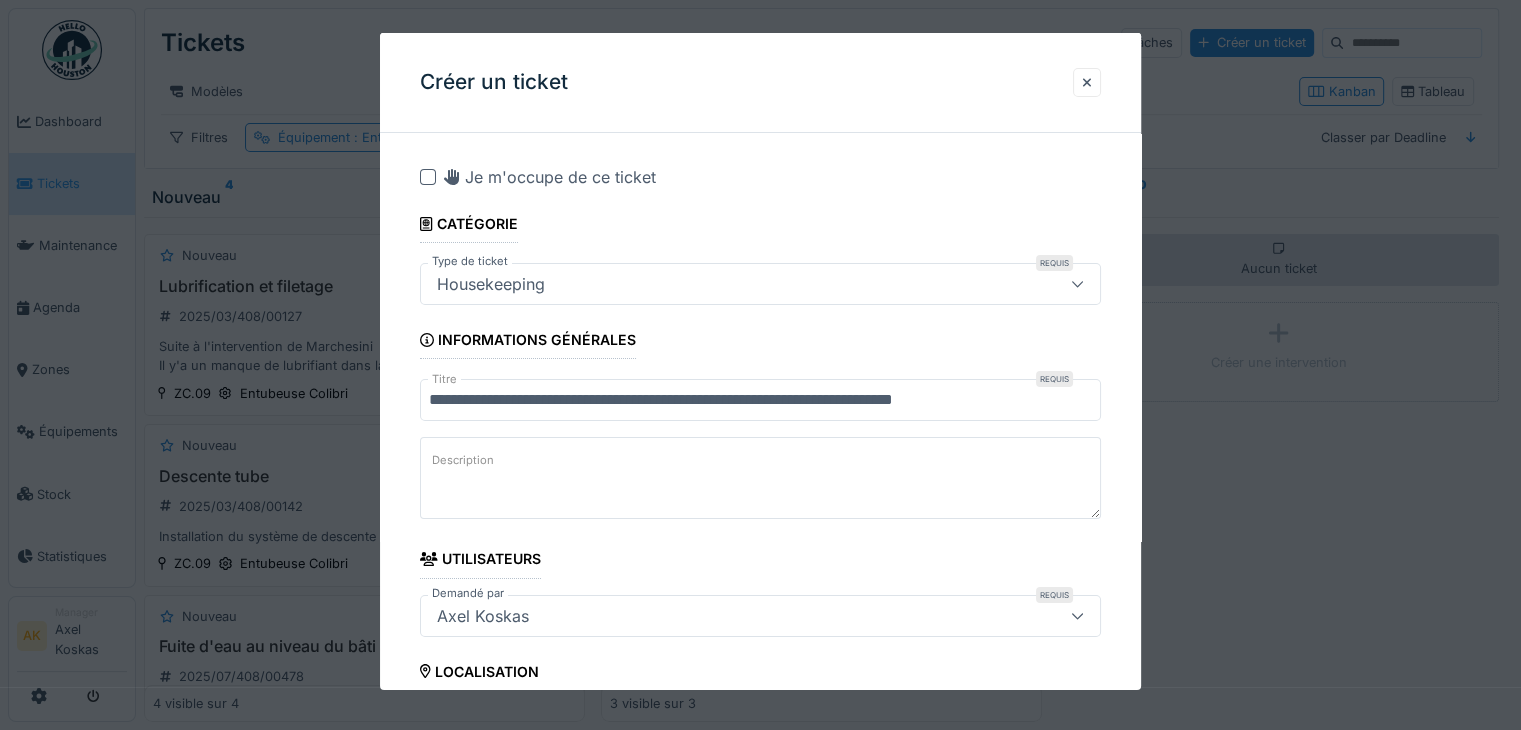 click on "Description" at bounding box center [760, 478] 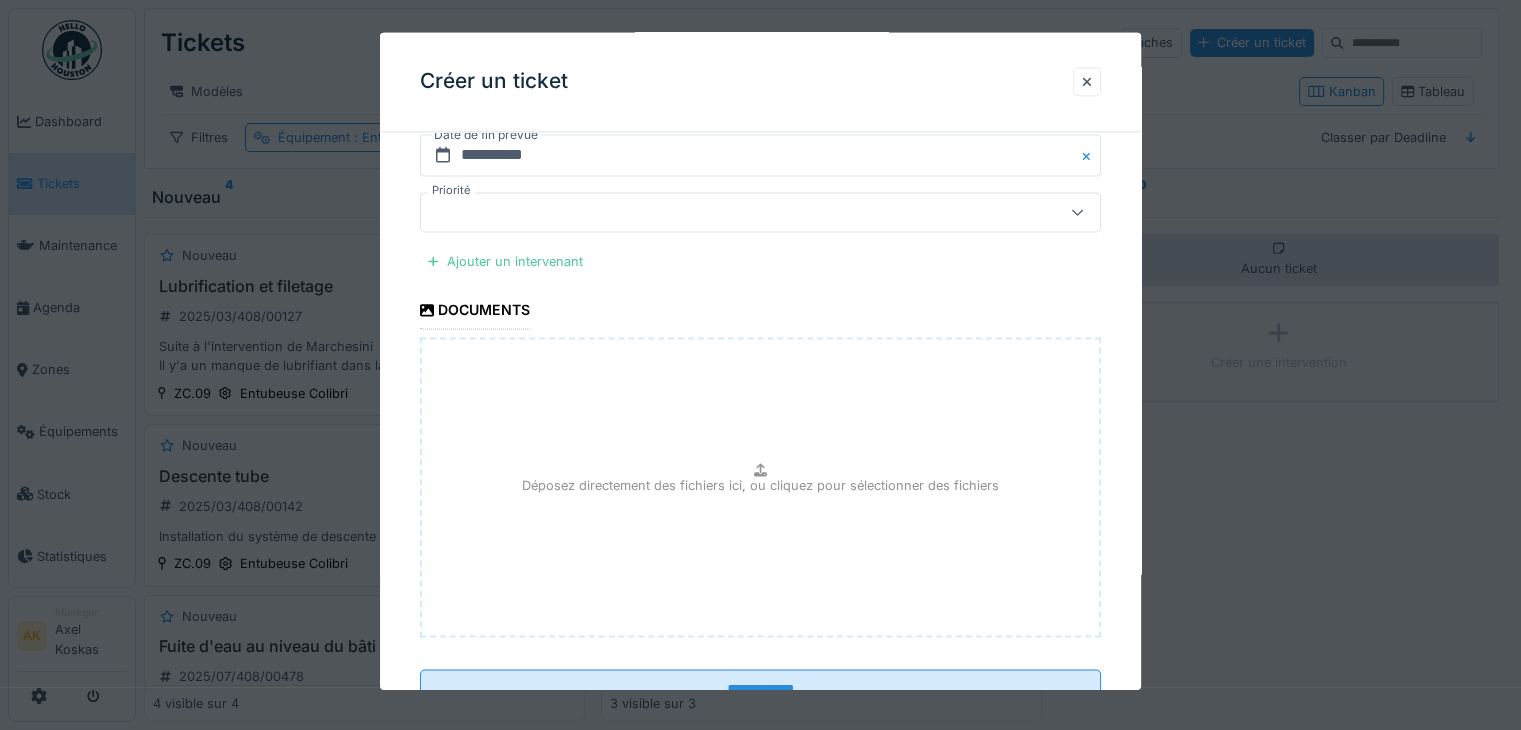 scroll, scrollTop: 2818, scrollLeft: 0, axis: vertical 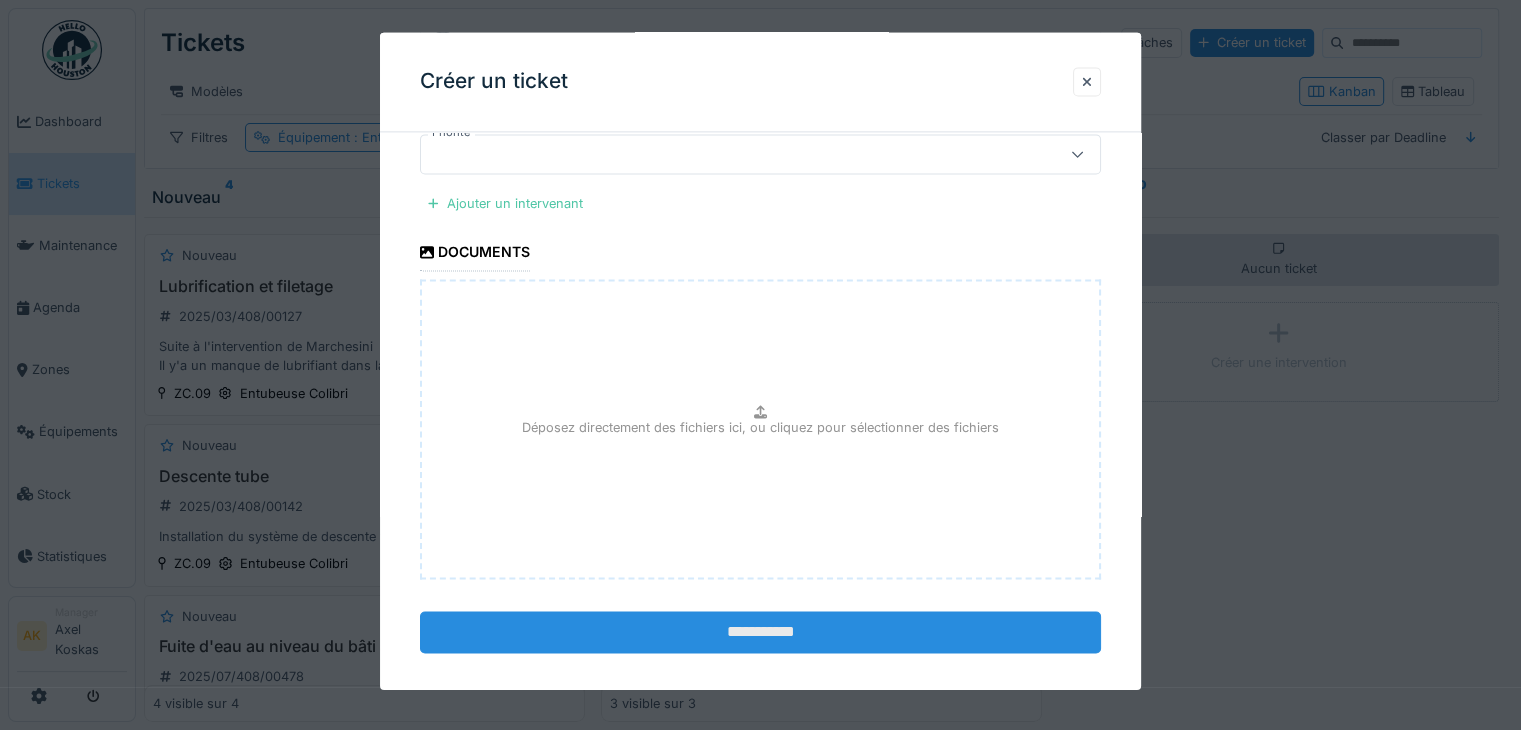 type on "**********" 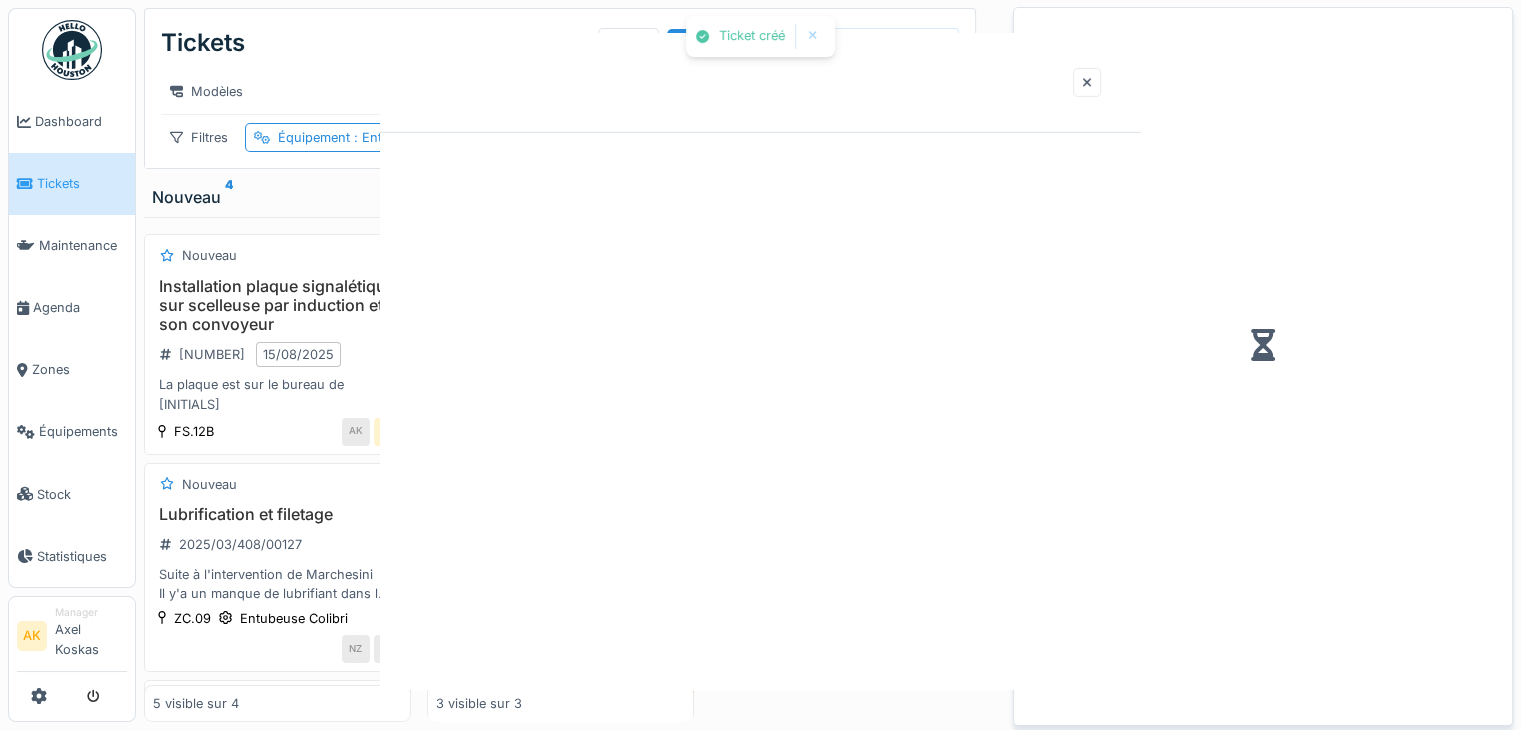 scroll, scrollTop: 0, scrollLeft: 0, axis: both 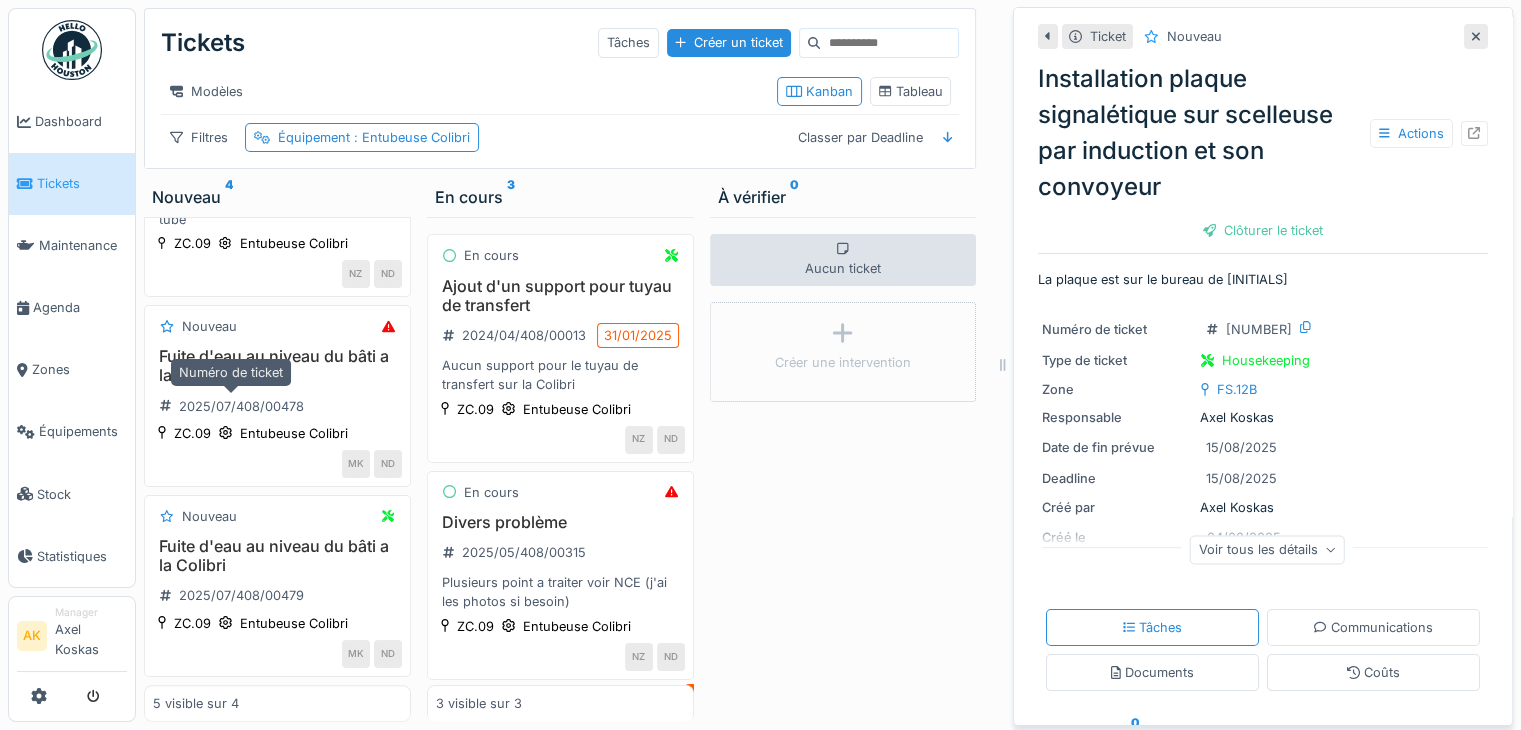 click on "2025/07/408/00478" at bounding box center [232, 406] 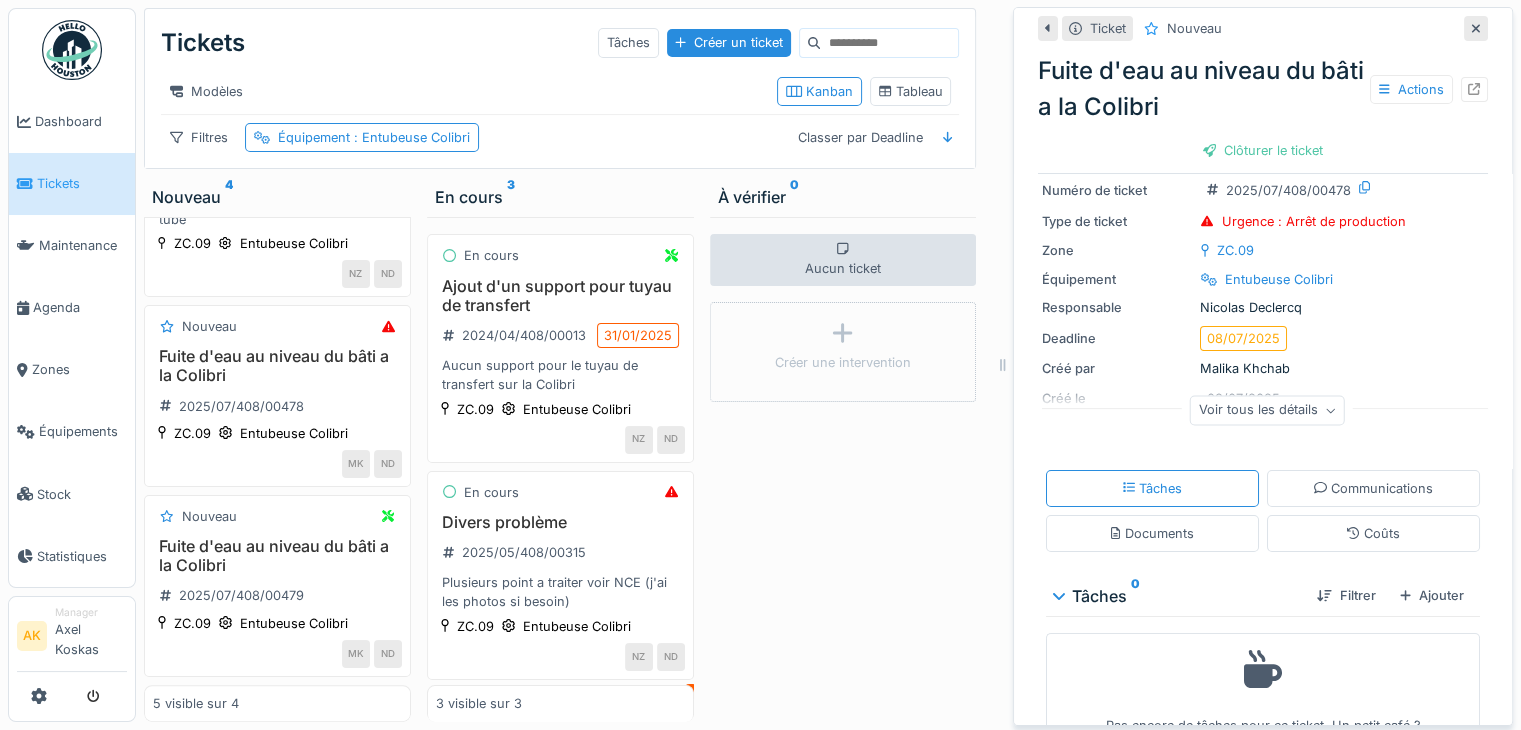 scroll, scrollTop: 92, scrollLeft: 0, axis: vertical 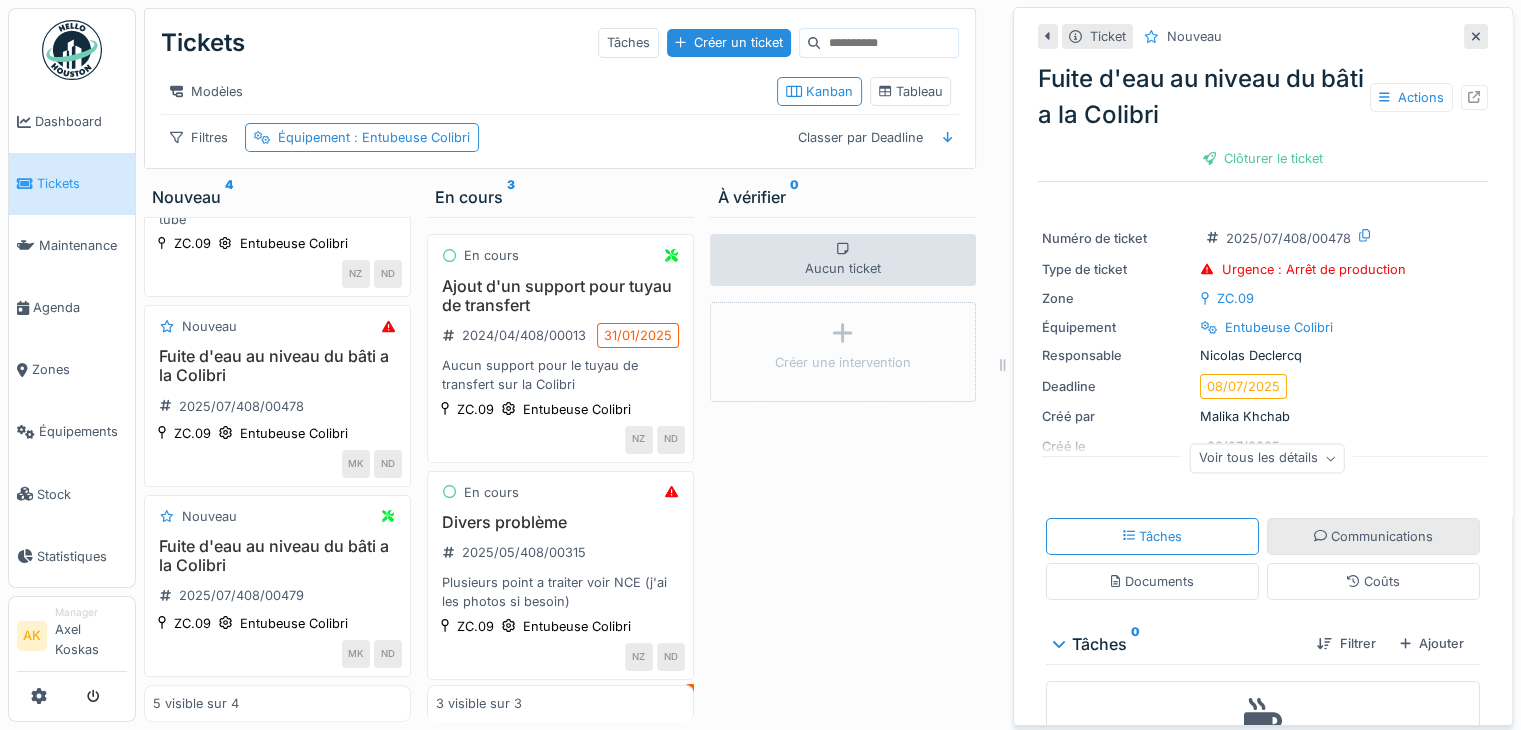 click on "Communications" at bounding box center (1373, 536) 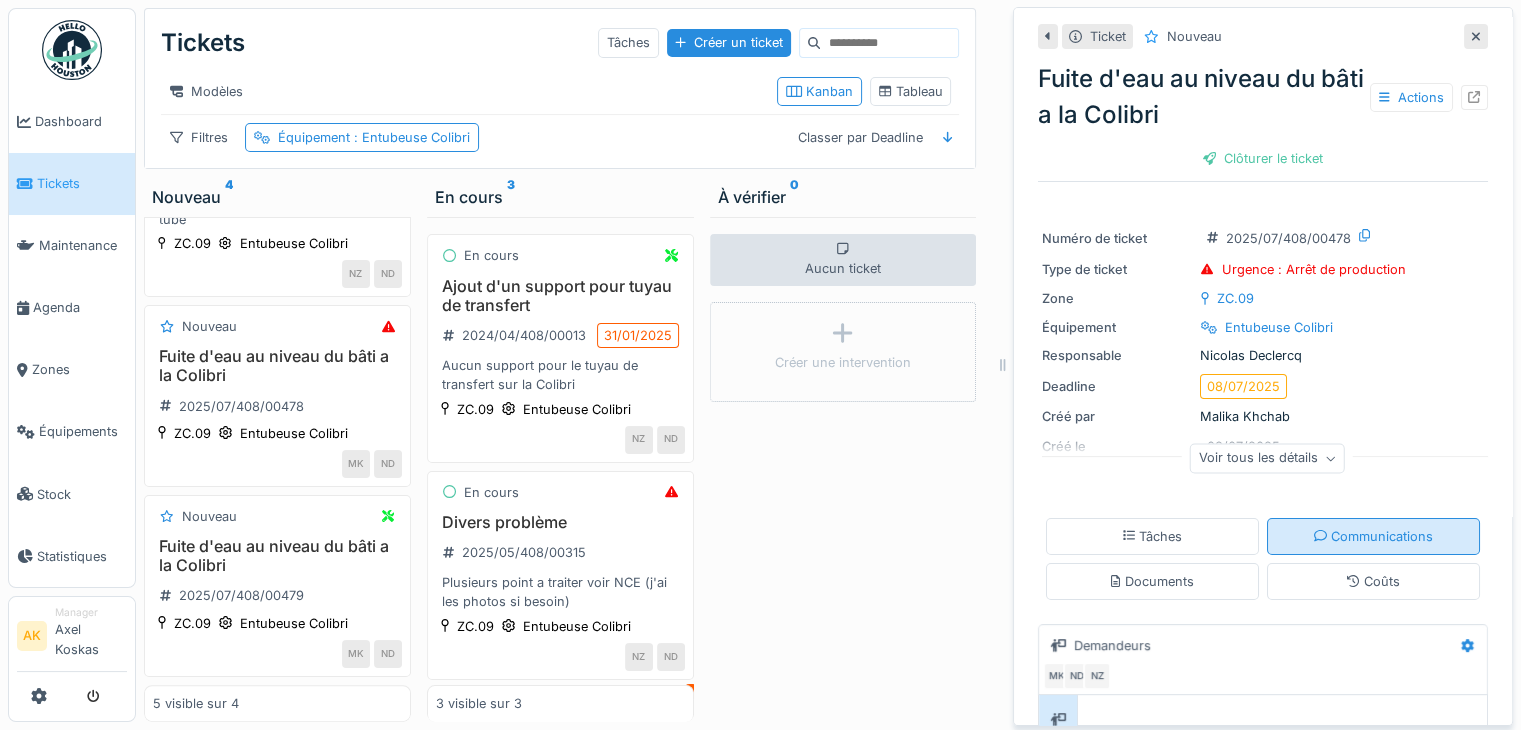 scroll, scrollTop: 92, scrollLeft: 0, axis: vertical 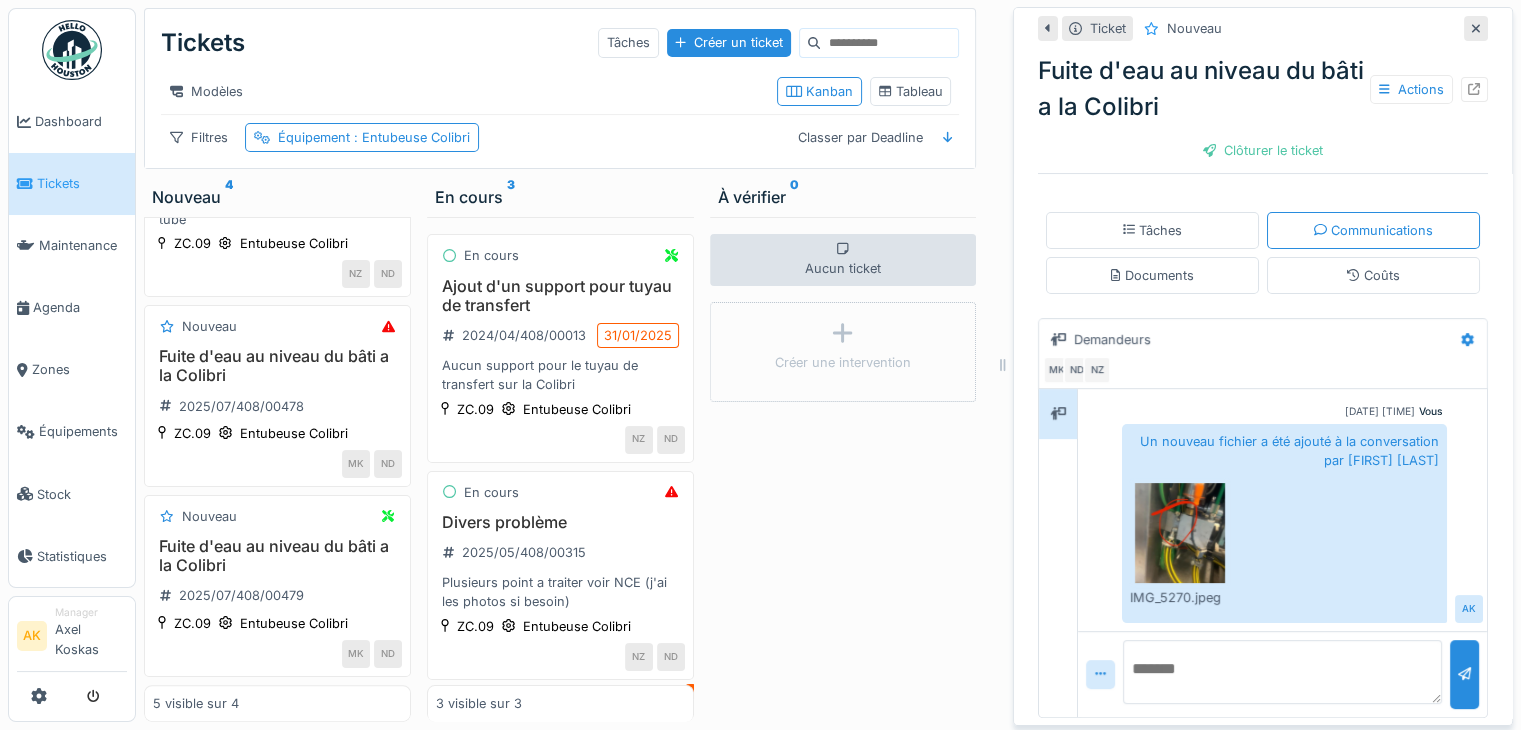 click at bounding box center [1282, 672] 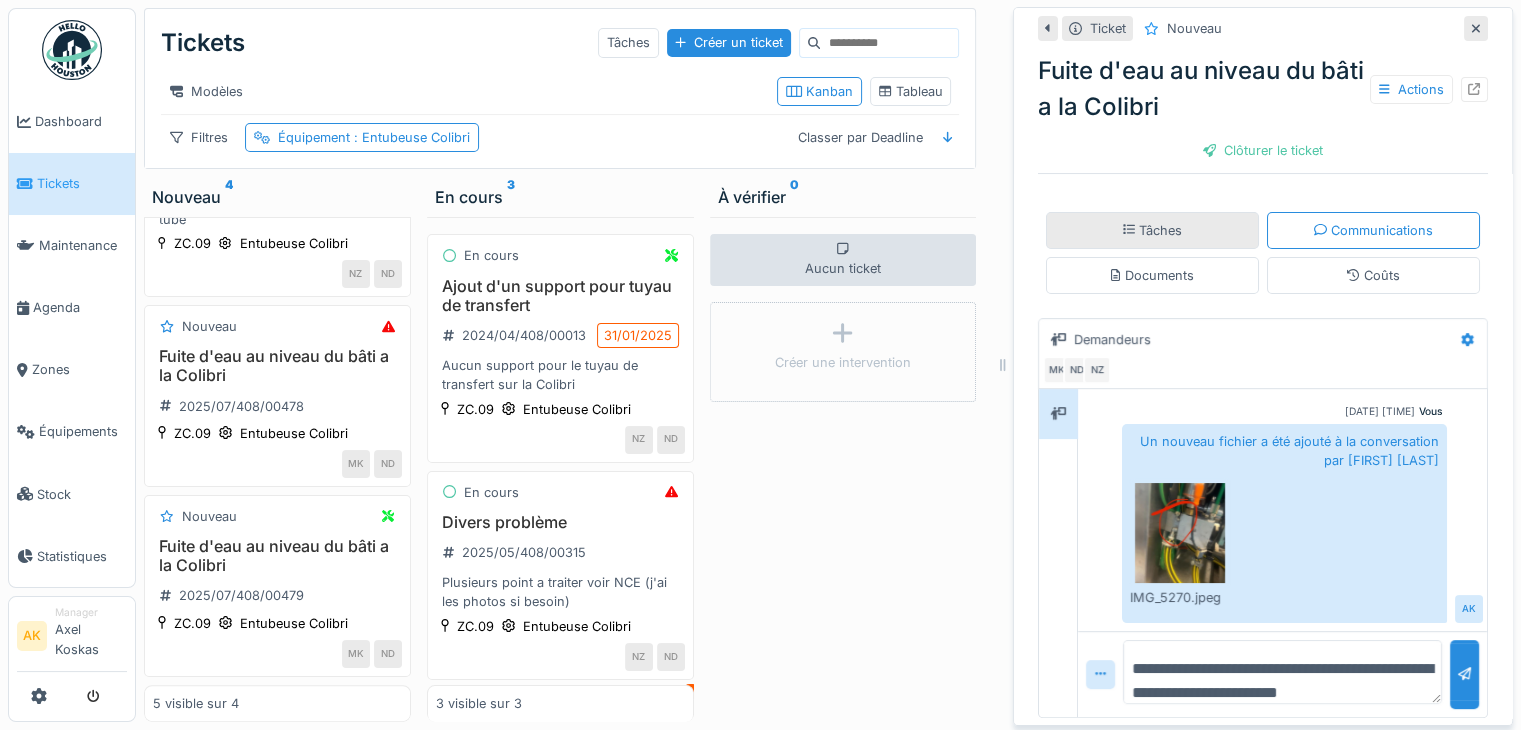 scroll, scrollTop: 23, scrollLeft: 0, axis: vertical 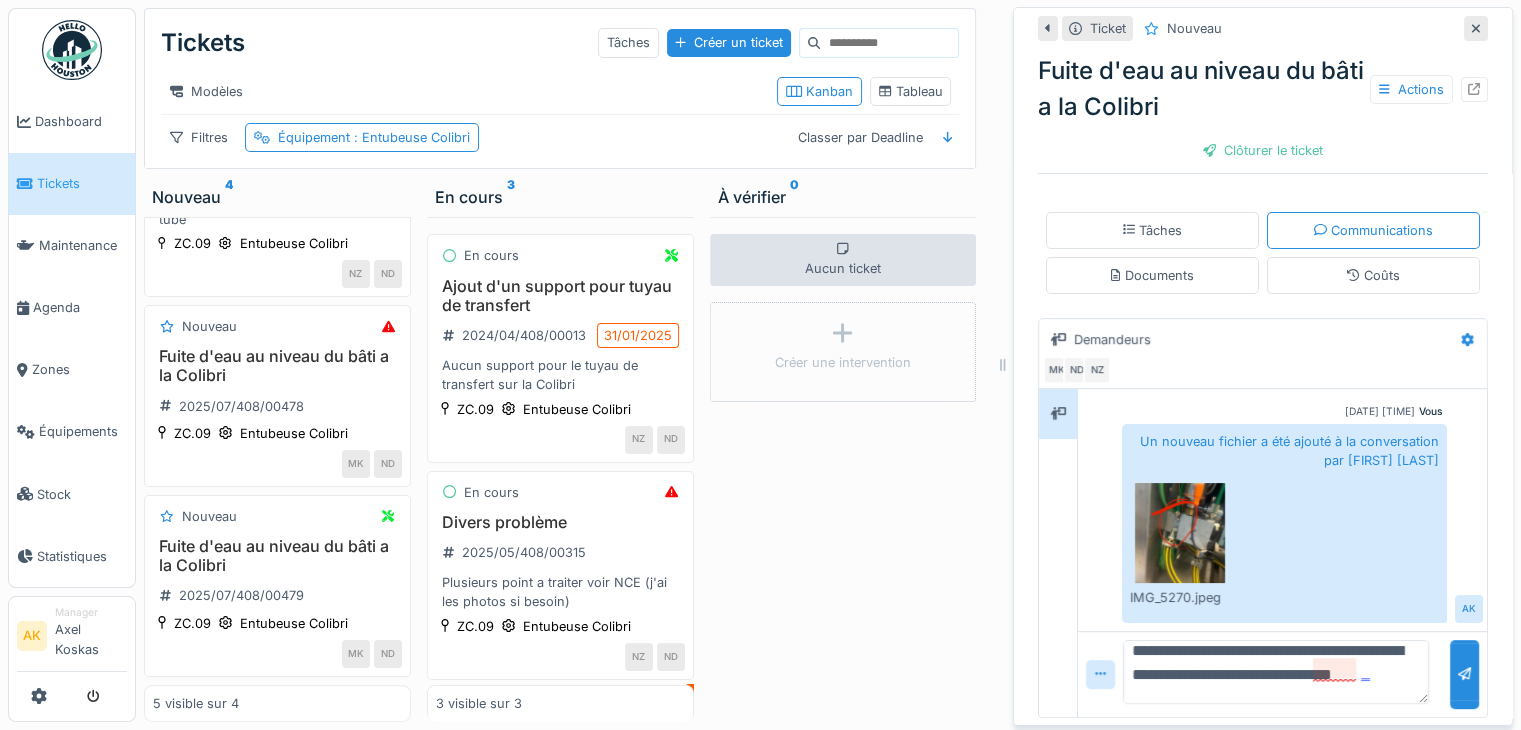 drag, startPoint x: 1331, startPoint y: 662, endPoint x: 1338, endPoint y: 651, distance: 13.038404 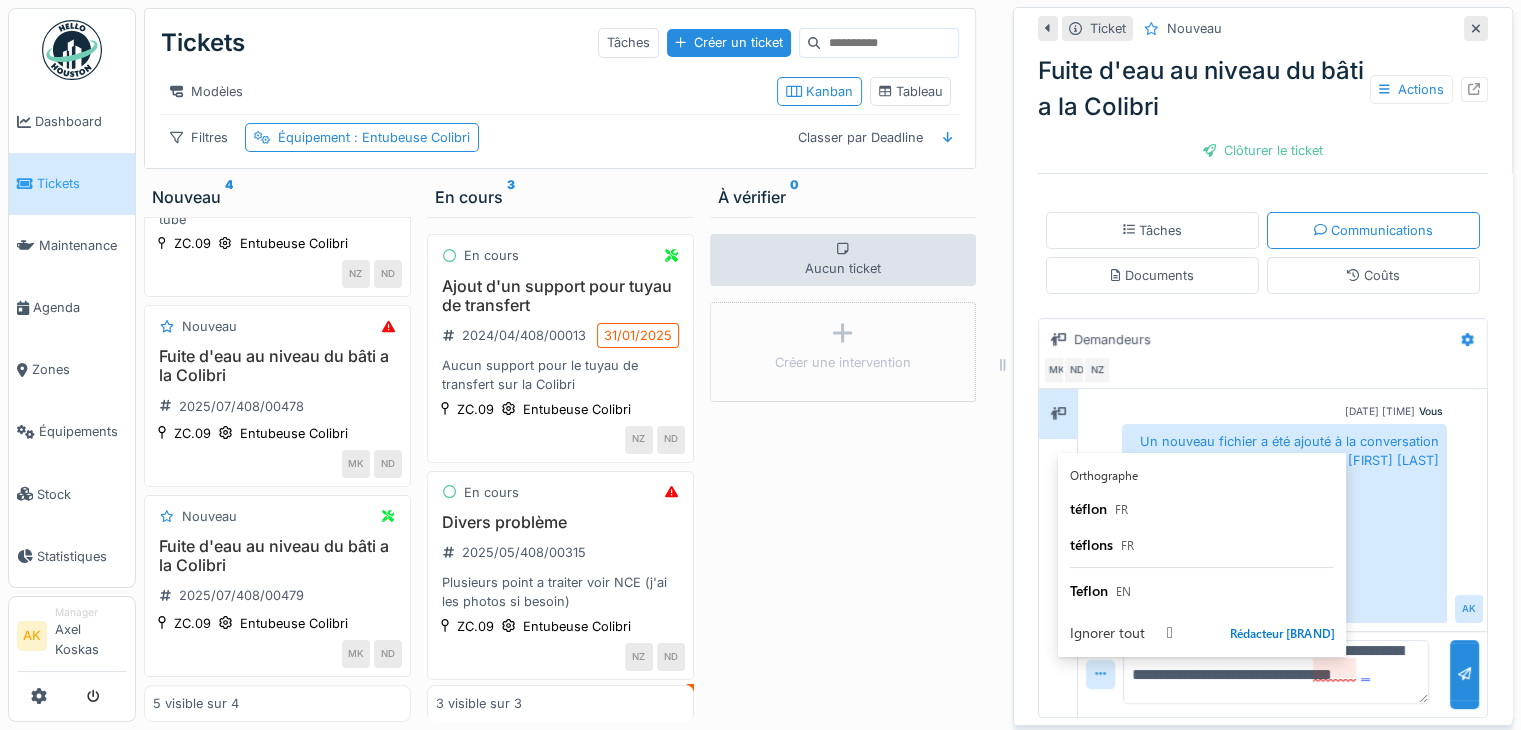 click on "**********" at bounding box center (1276, 672) 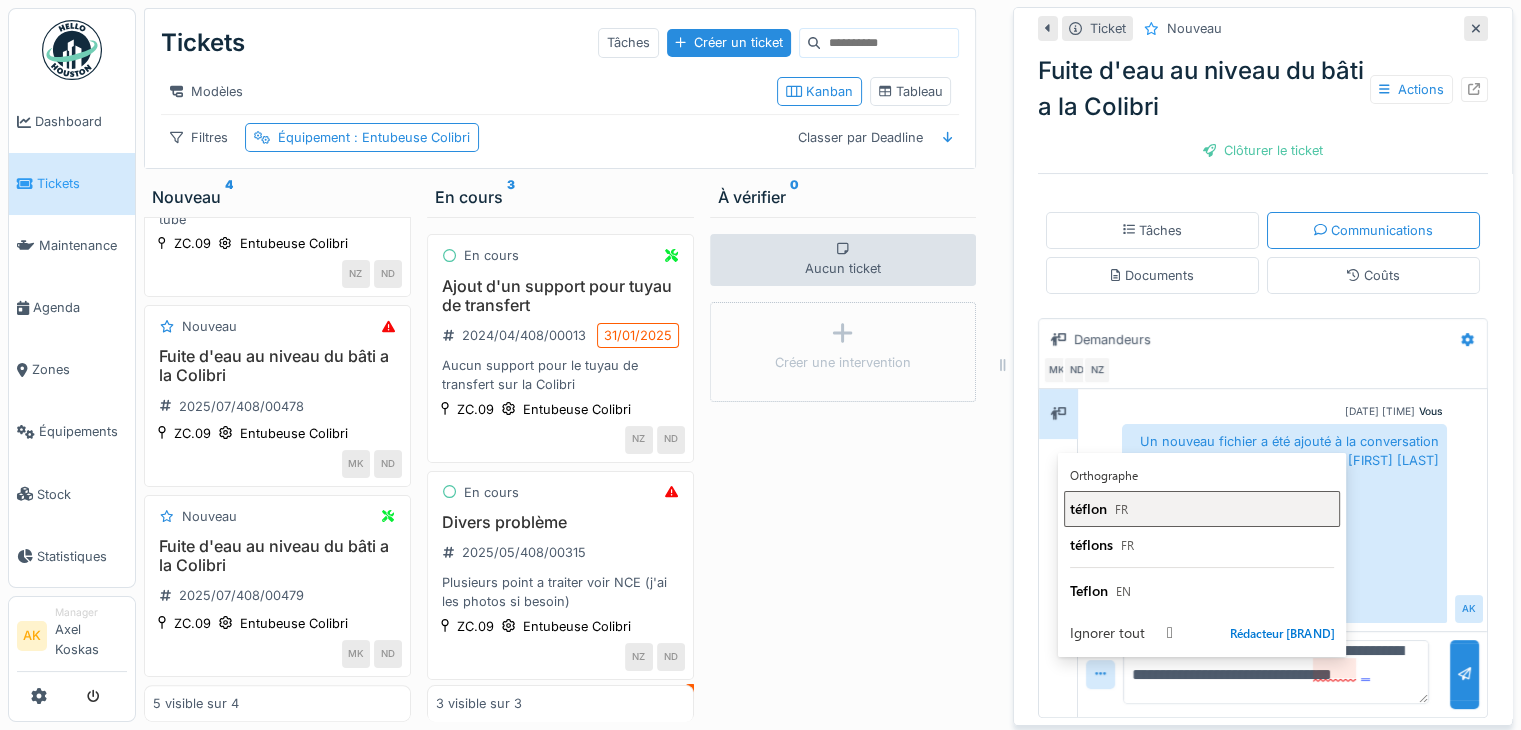 click on "téflon FR" at bounding box center [1202, 509] 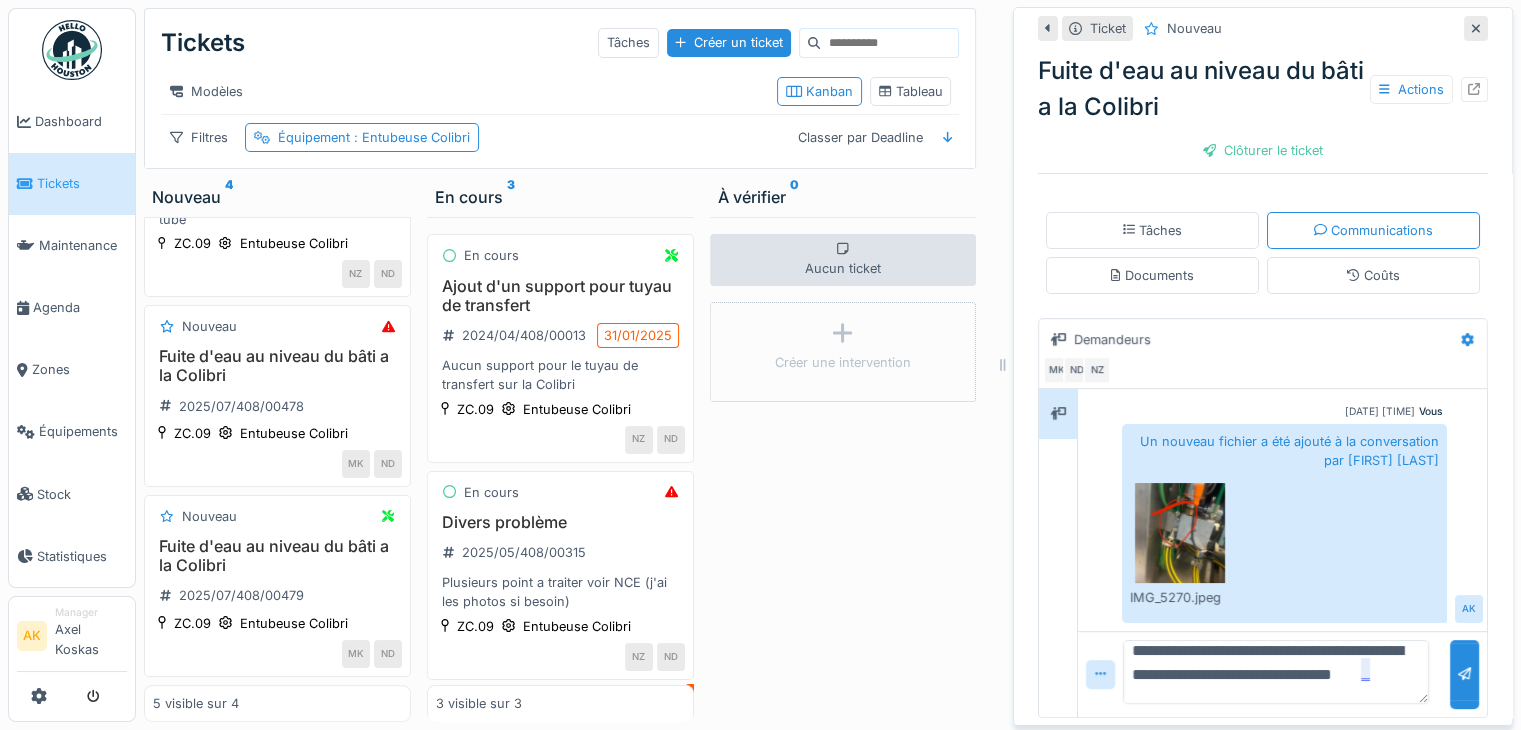 click on "**********" at bounding box center (1276, 672) 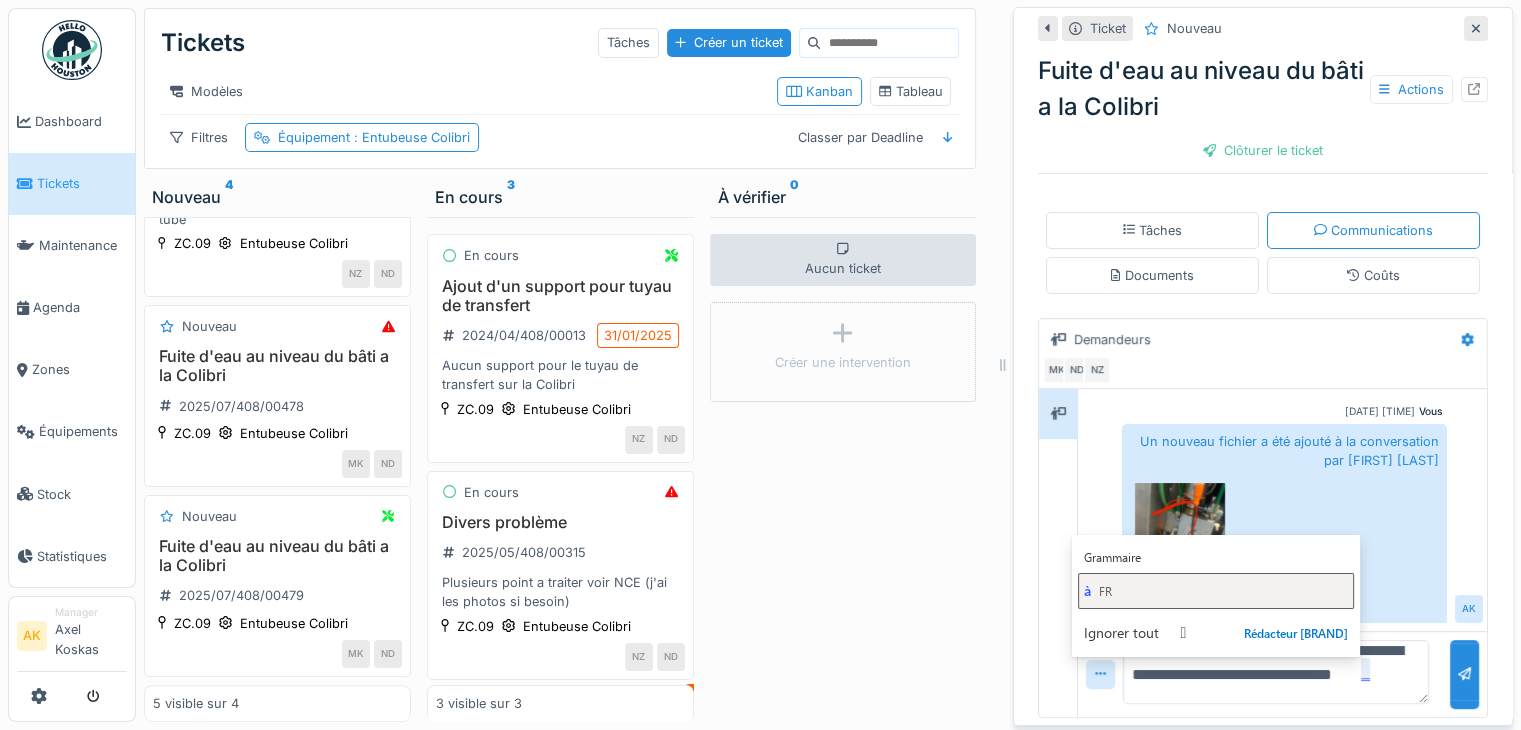click on "à FR" at bounding box center (1216, 590) 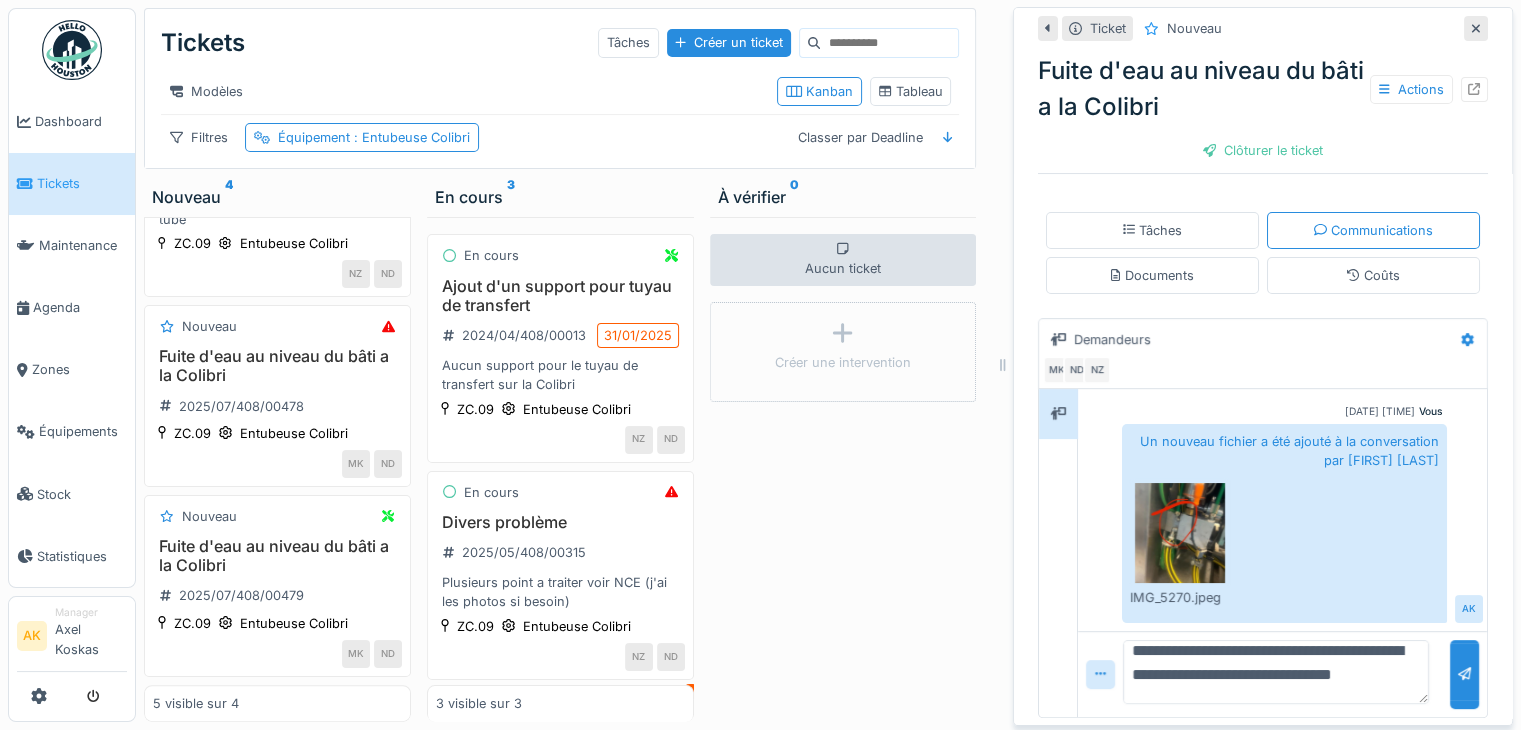 click on "**********" at bounding box center [1276, 672] 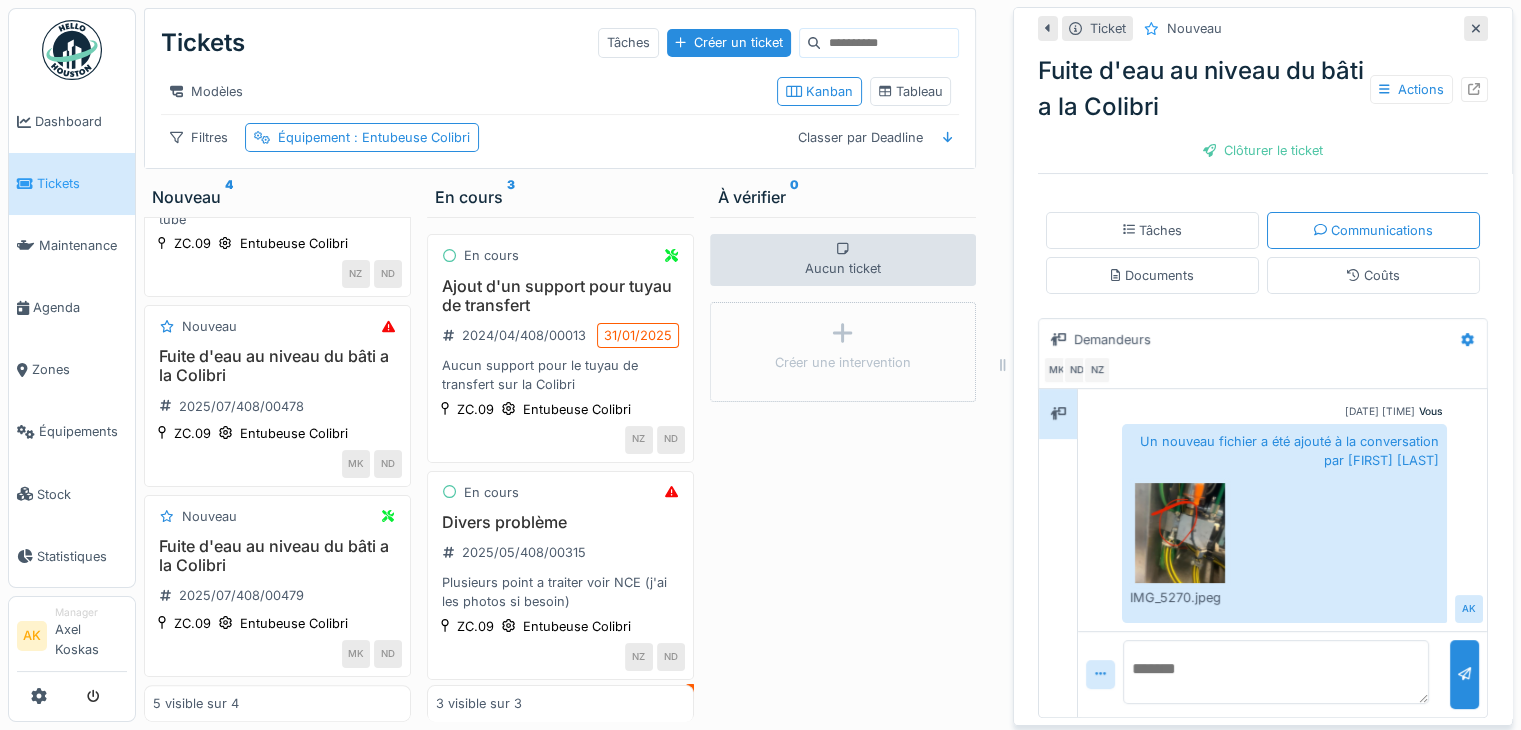 scroll, scrollTop: 0, scrollLeft: 0, axis: both 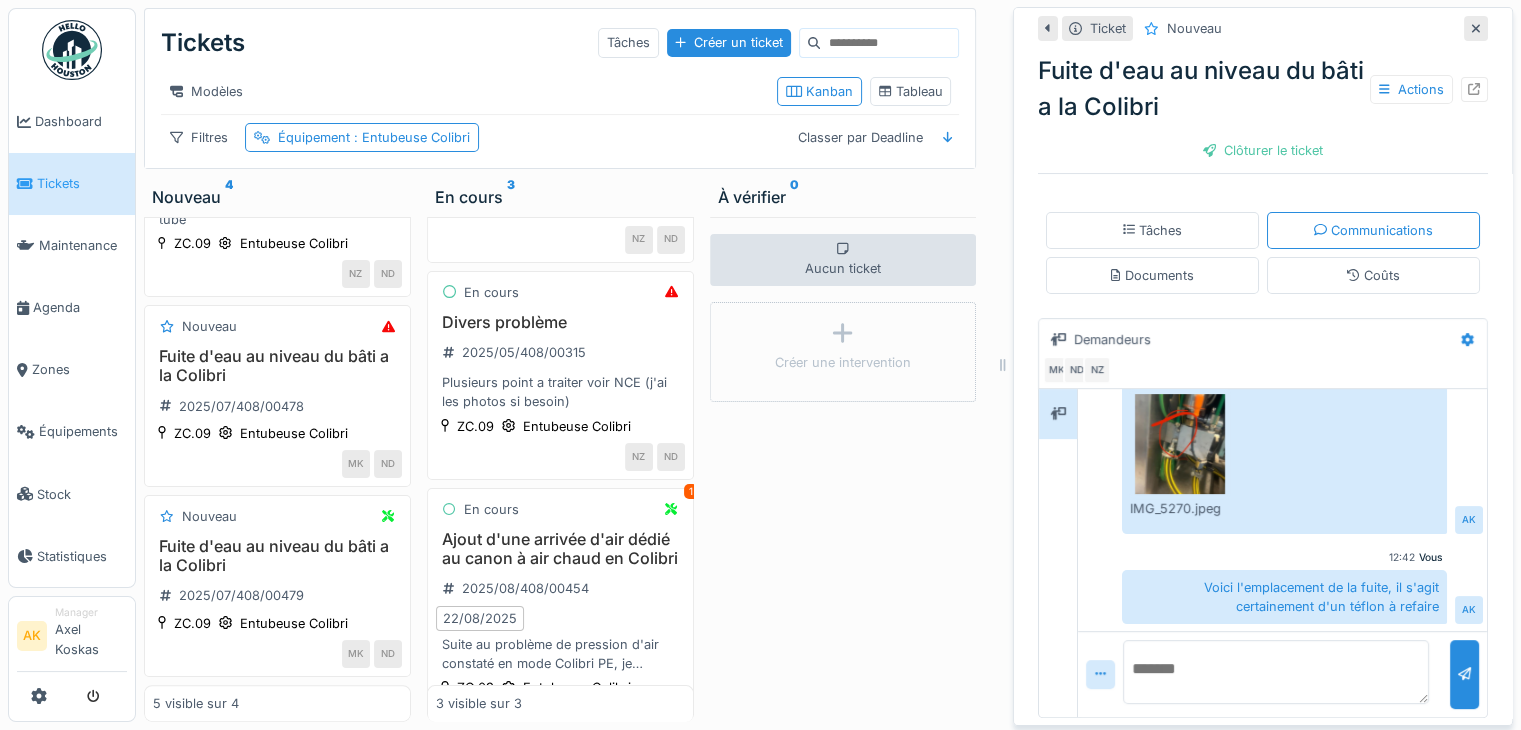 type 